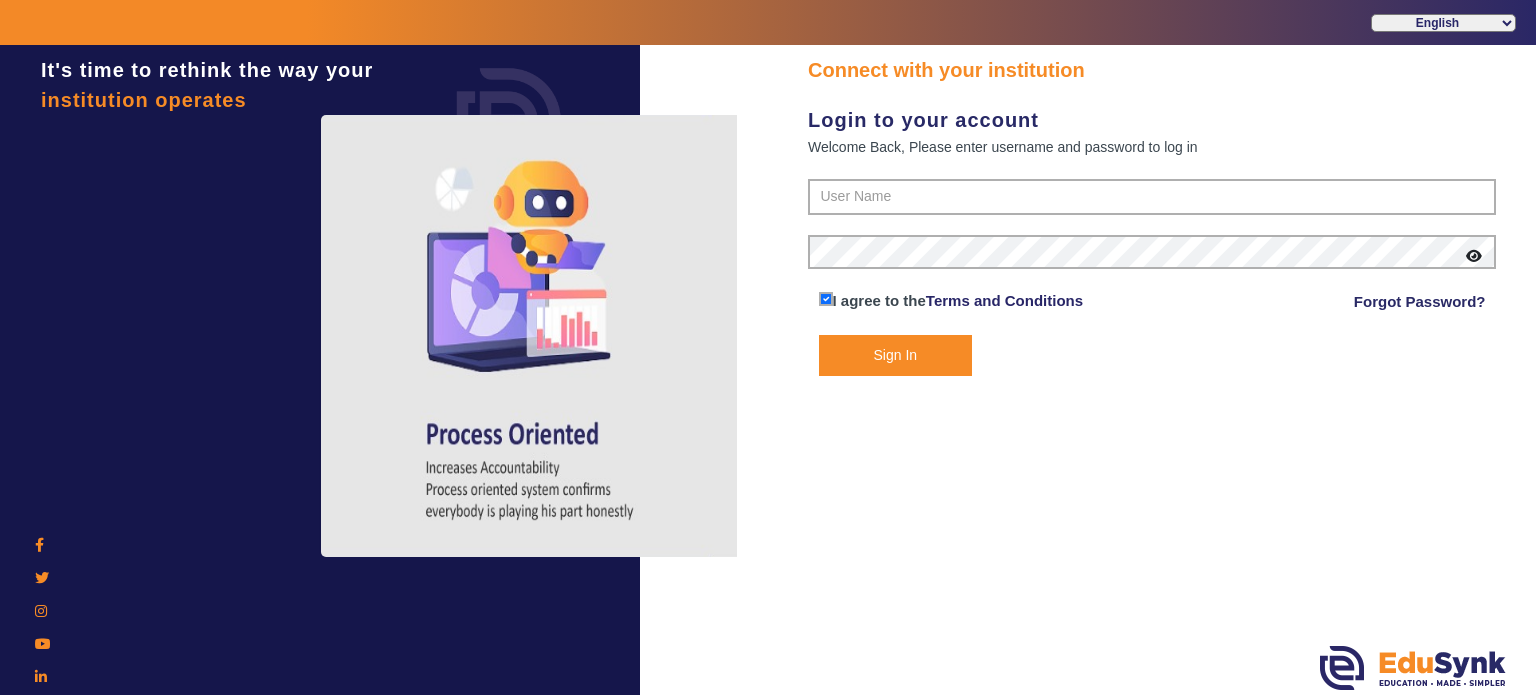 scroll, scrollTop: 0, scrollLeft: 0, axis: both 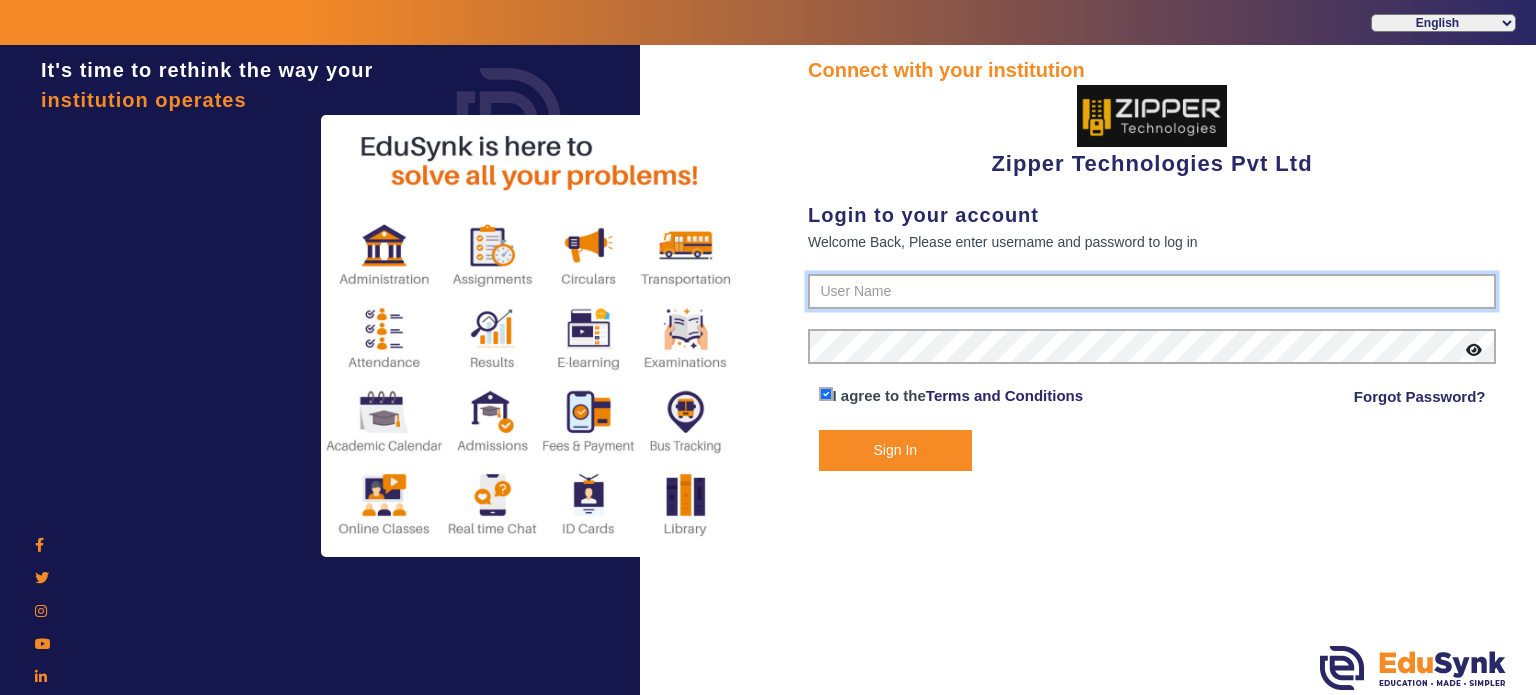 type on "1008790000" 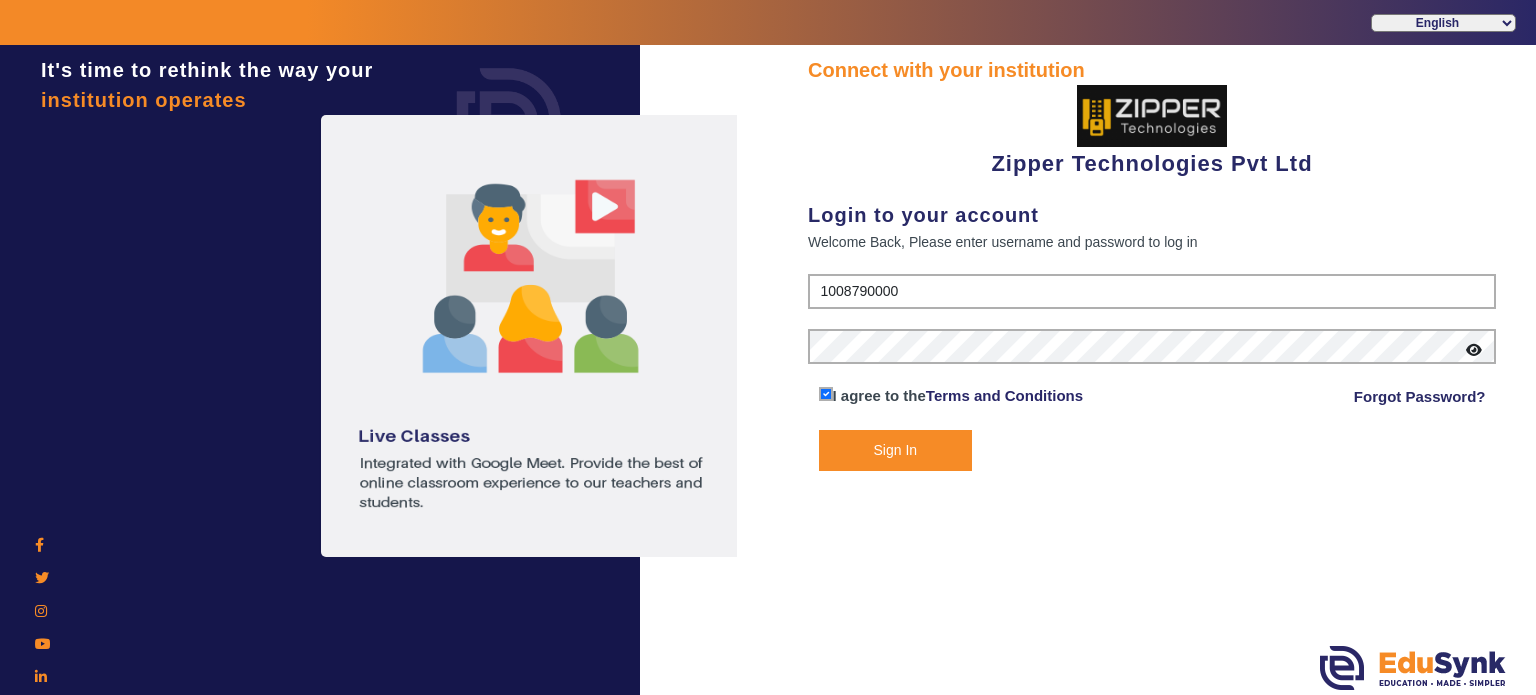 click on "Sign In" 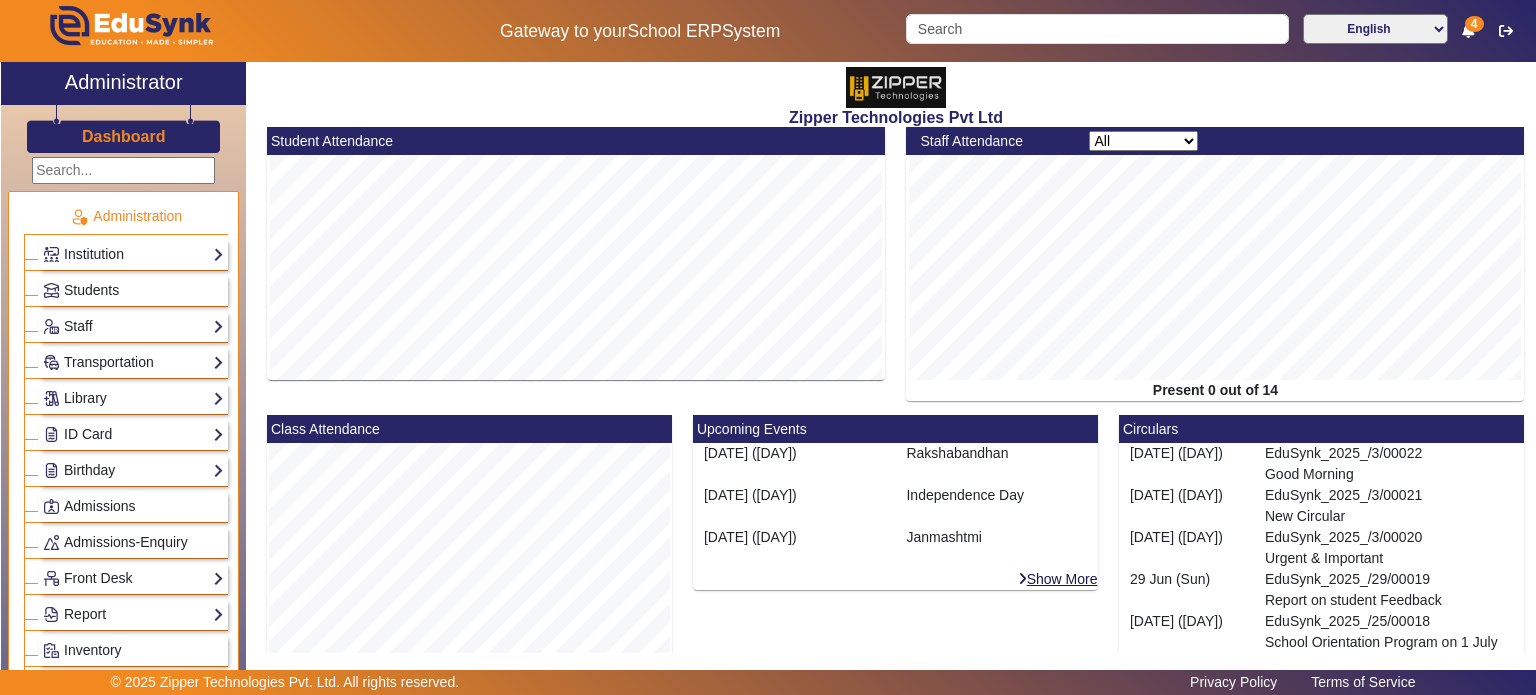 scroll, scrollTop: 200, scrollLeft: 0, axis: vertical 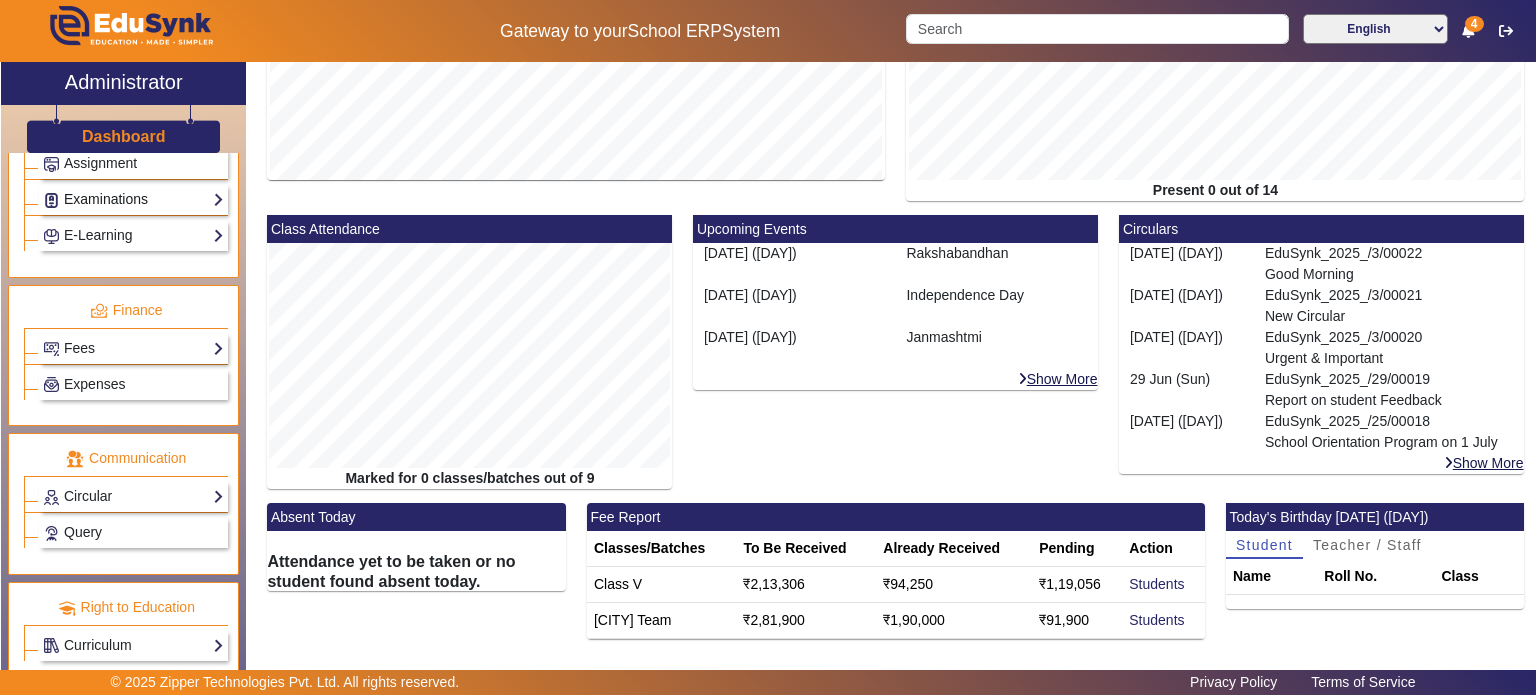 click on "Examinations" 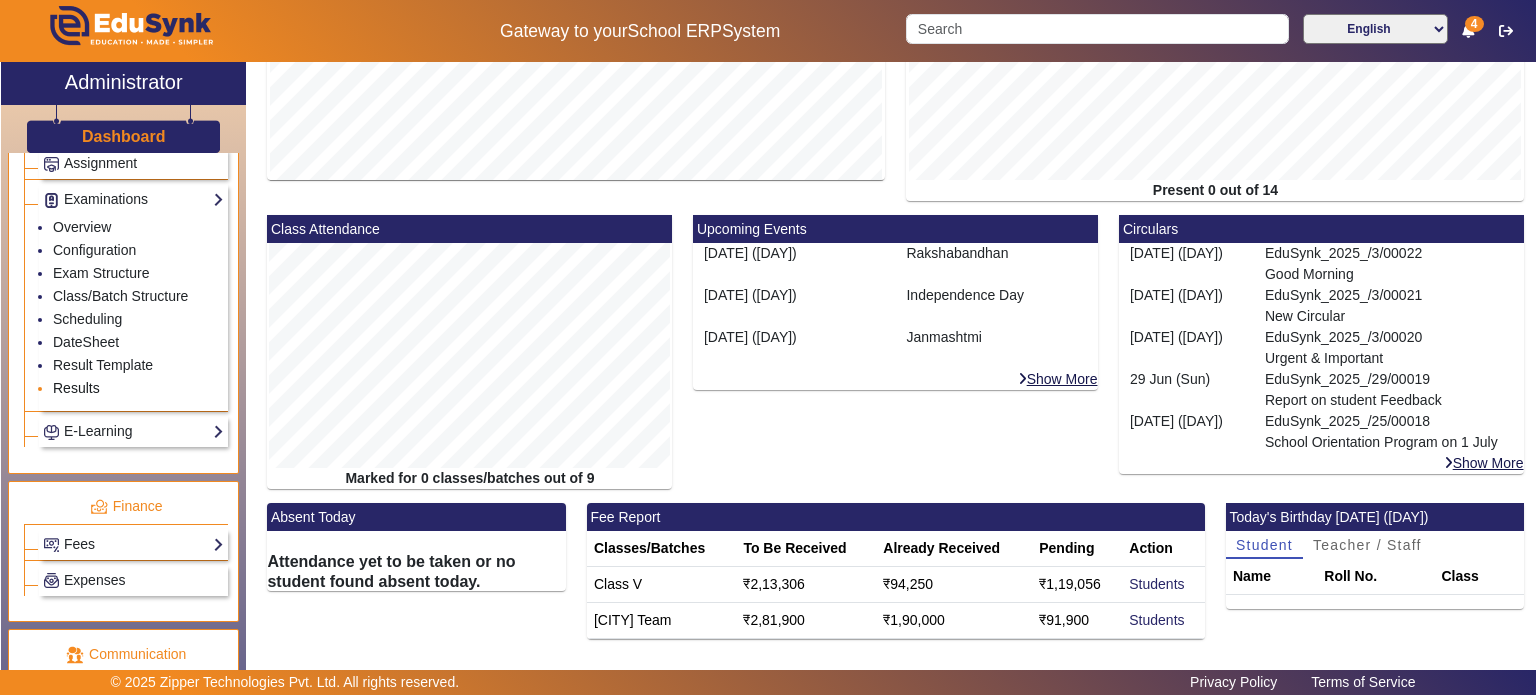 click on "Results" 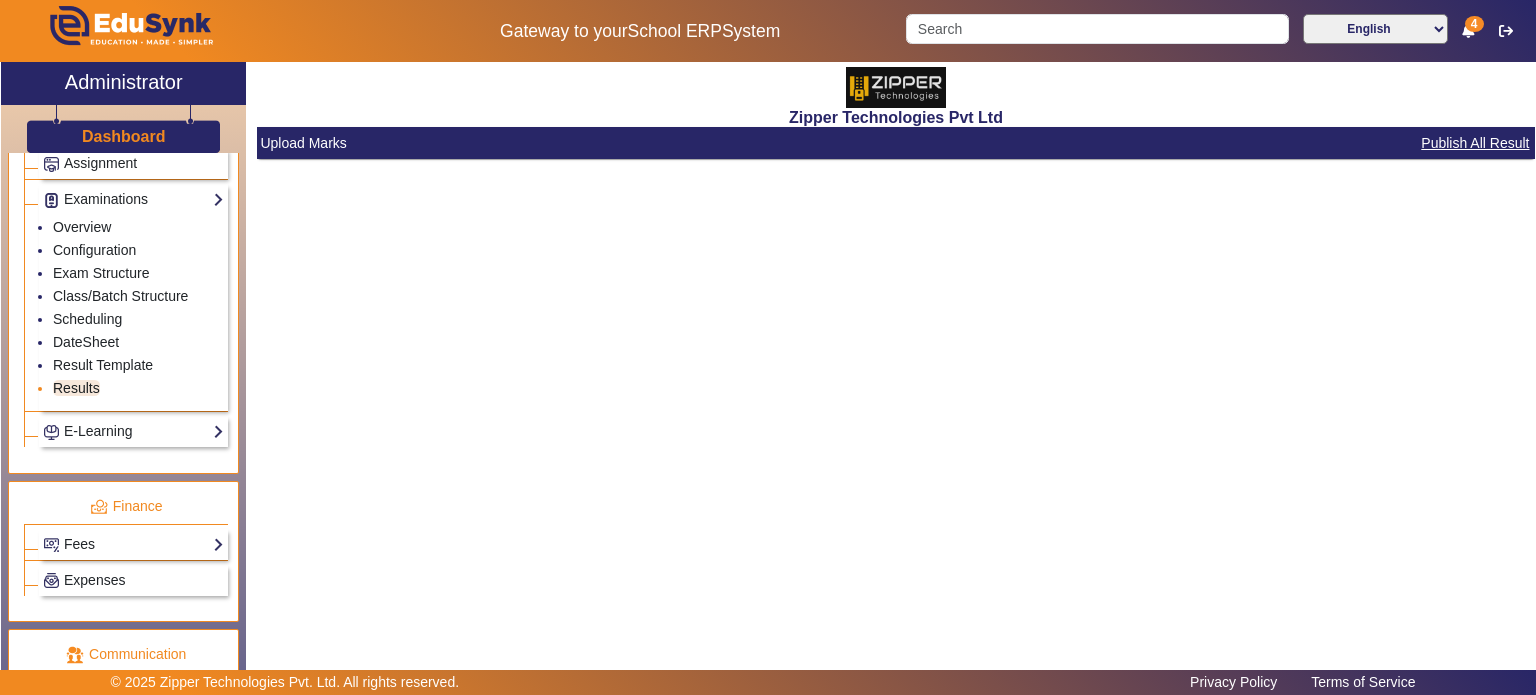 scroll, scrollTop: 0, scrollLeft: 0, axis: both 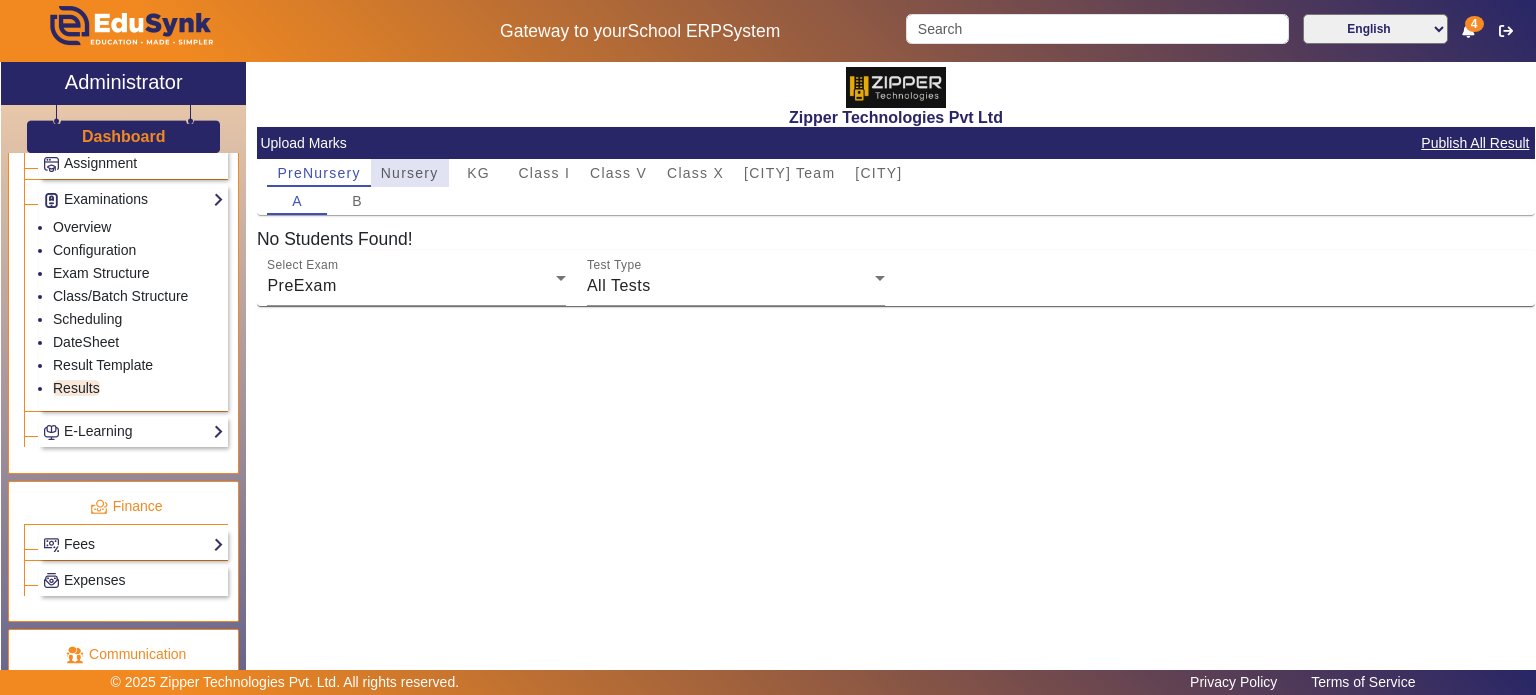 click on "Nursery" at bounding box center [410, 173] 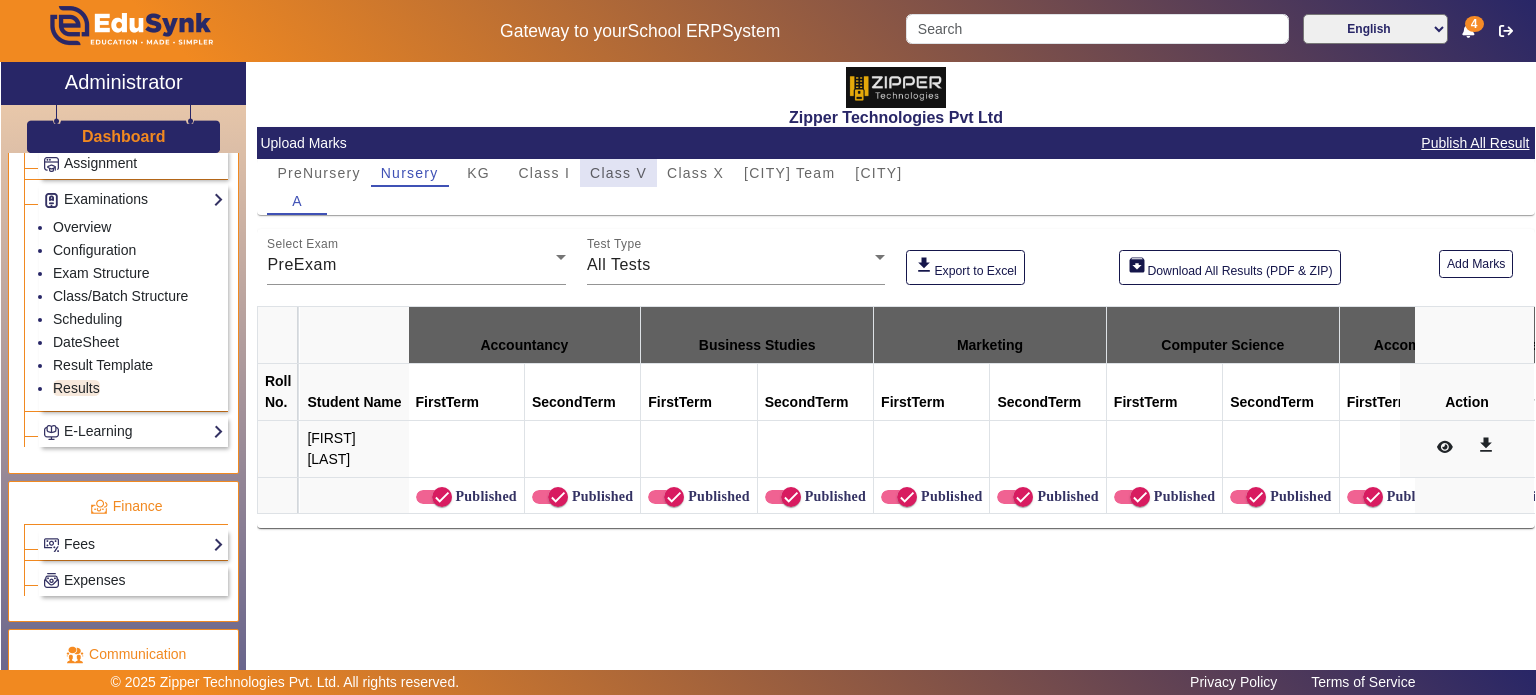 click on "Class V" at bounding box center [618, 173] 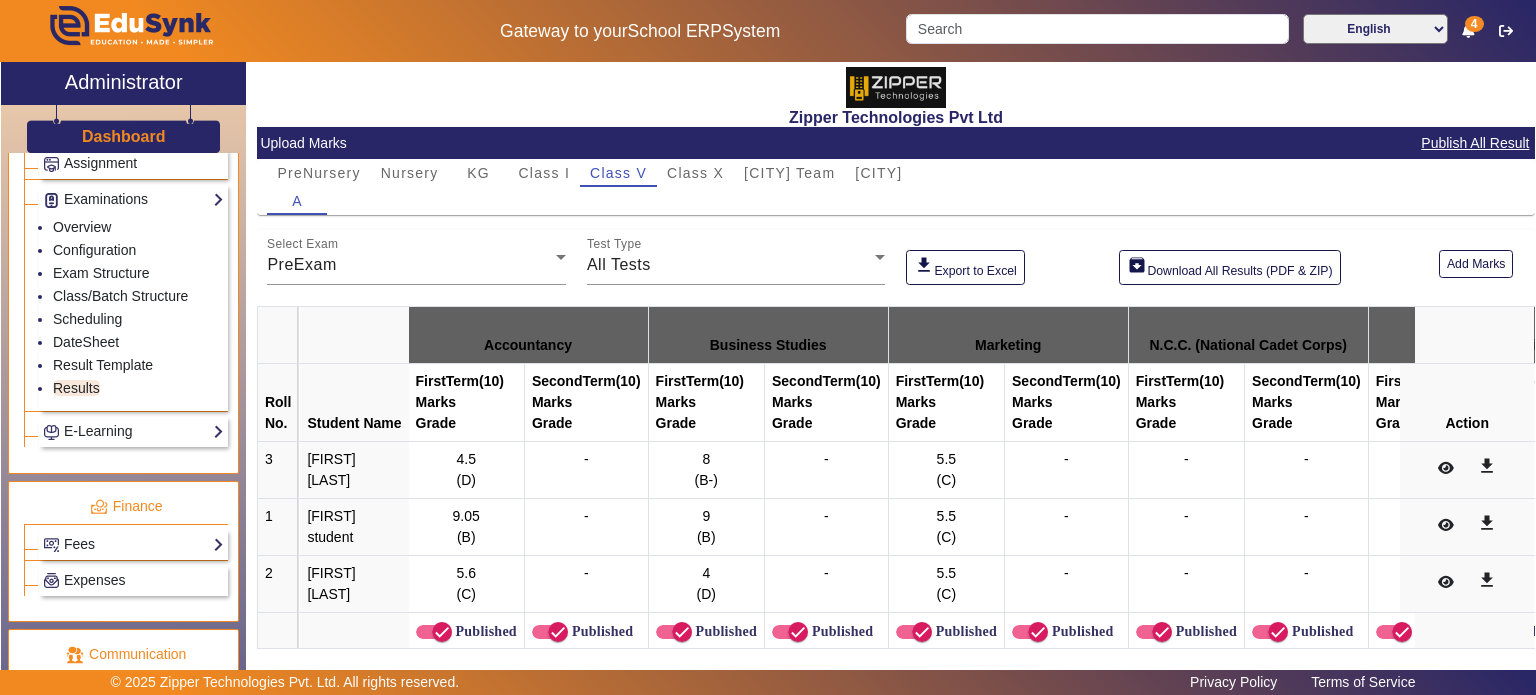scroll, scrollTop: 53, scrollLeft: 0, axis: vertical 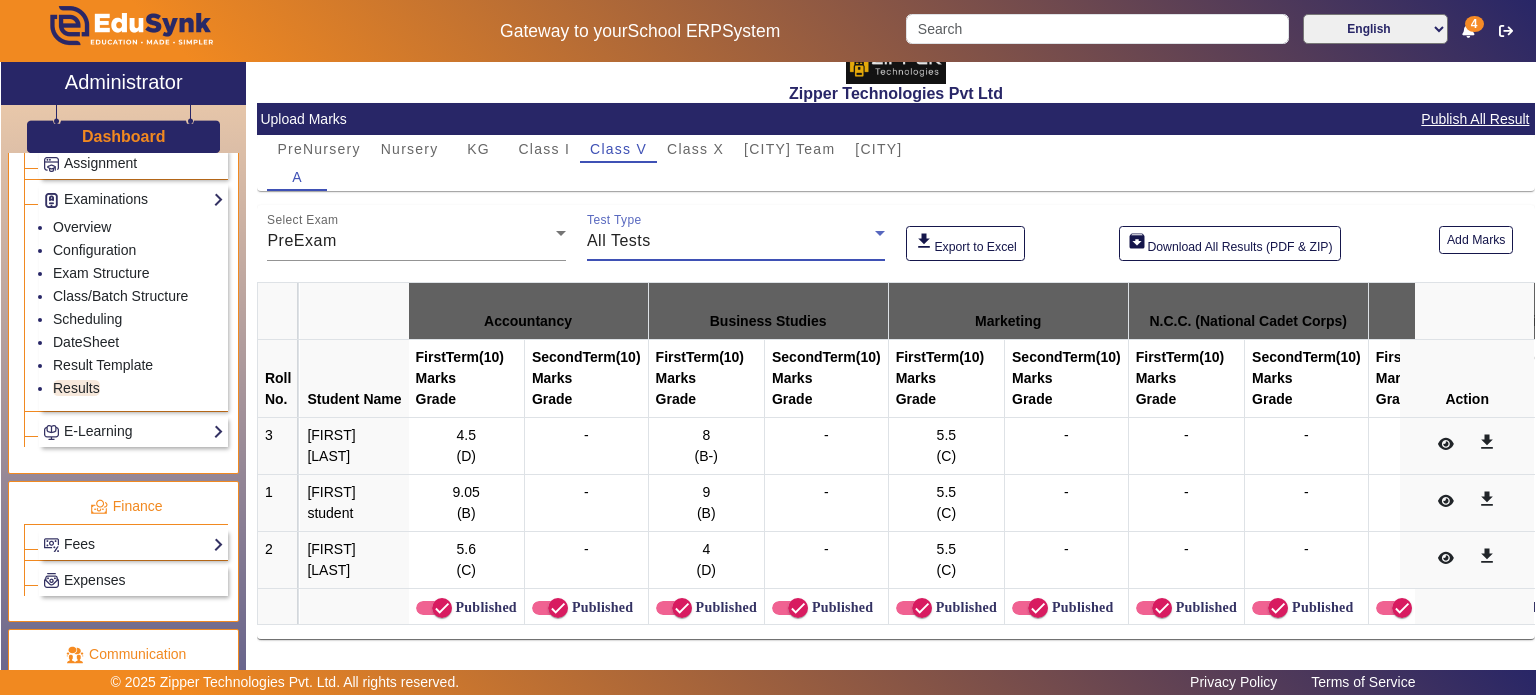 click on "All Tests" at bounding box center (619, 240) 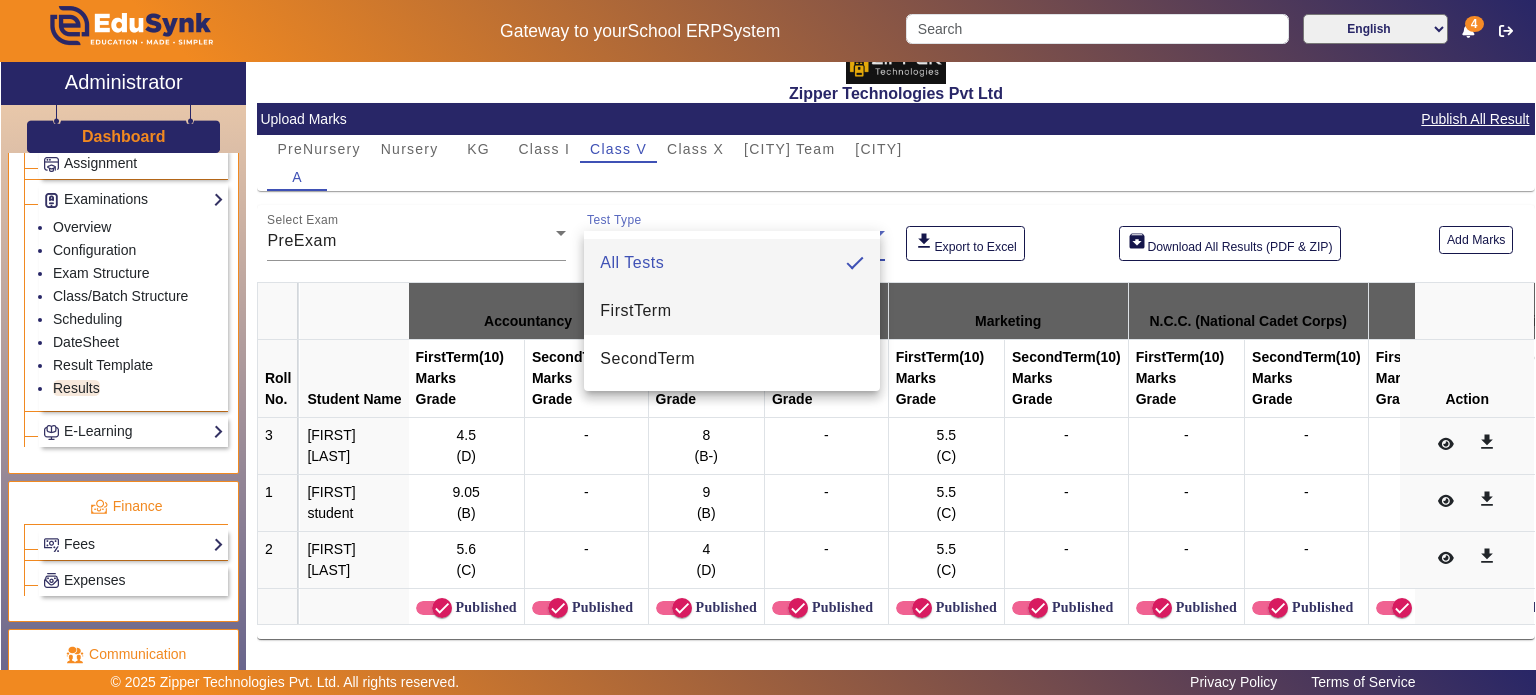 click on "FirstTerm" at bounding box center (635, 311) 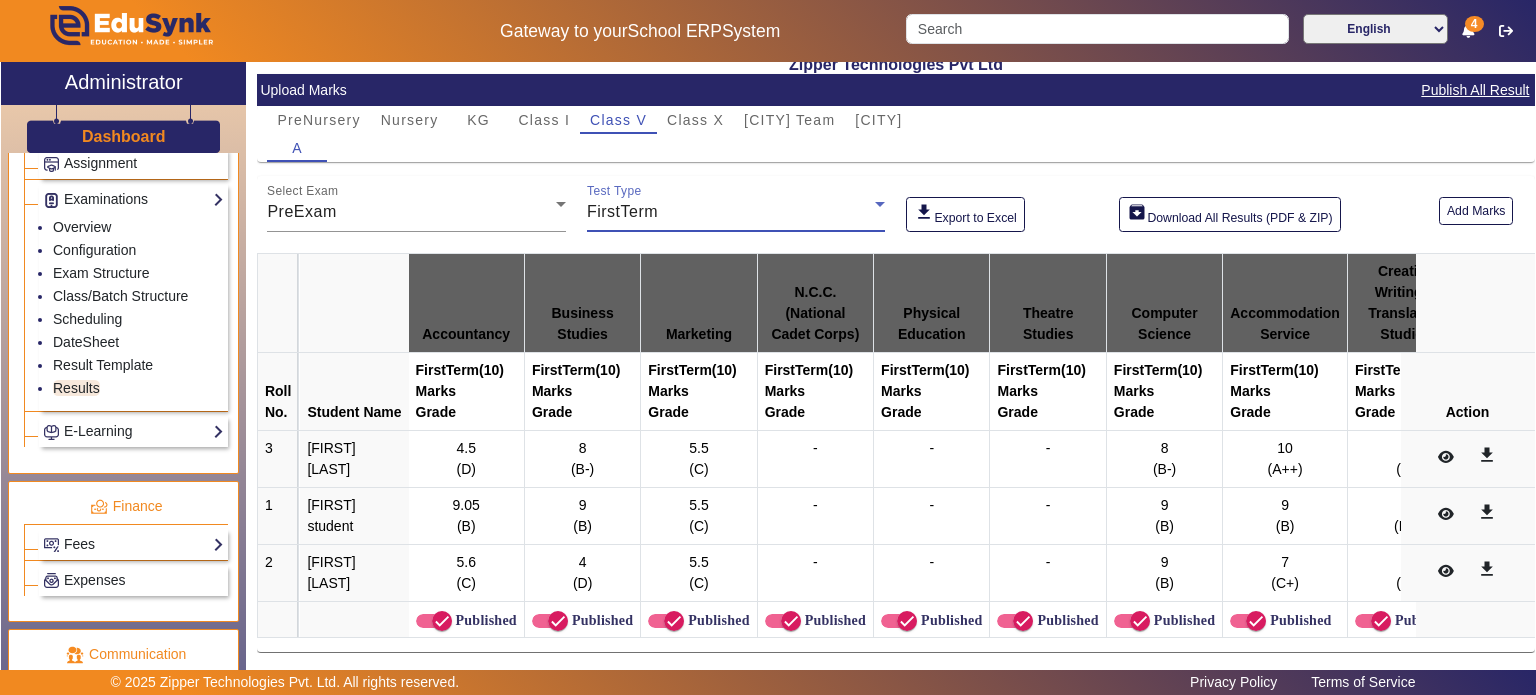 click on "FirstTerm" at bounding box center [731, 212] 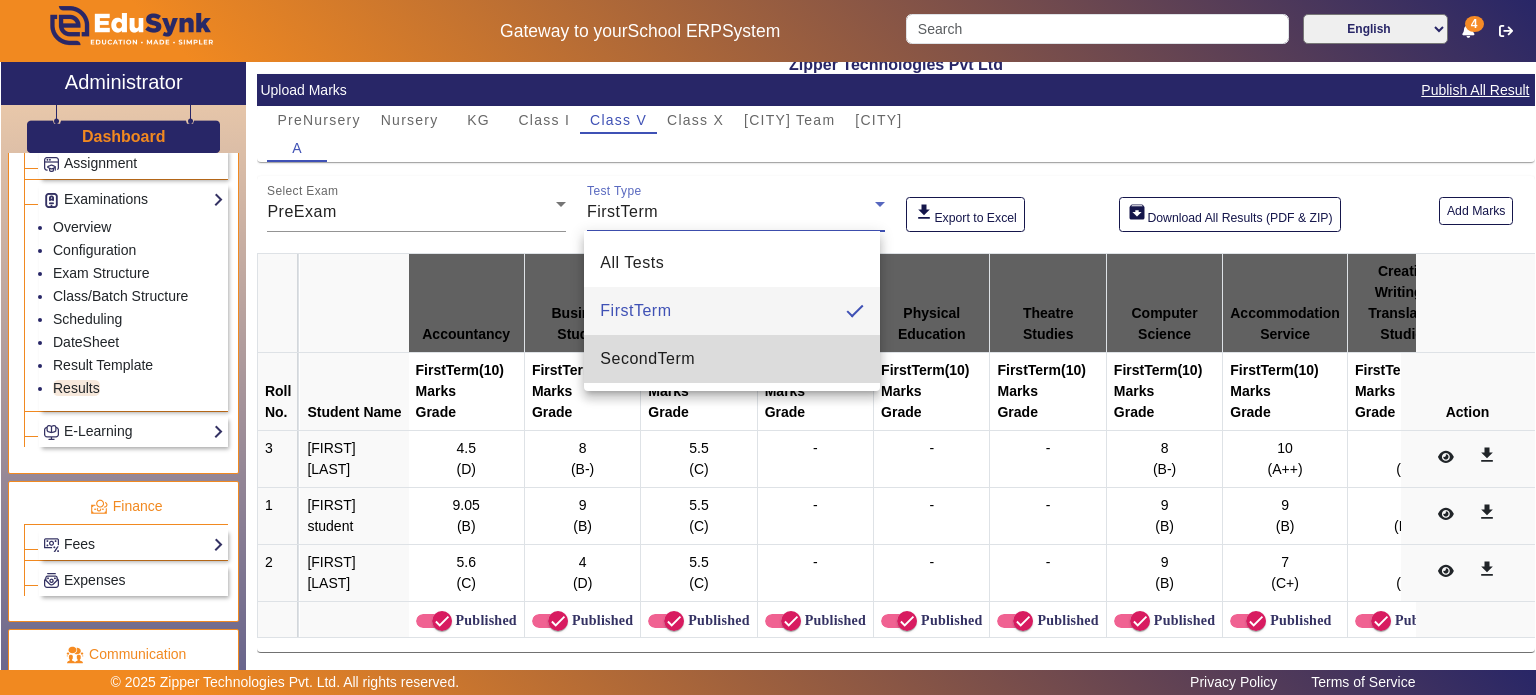 click on "SecondTerm" at bounding box center (732, 359) 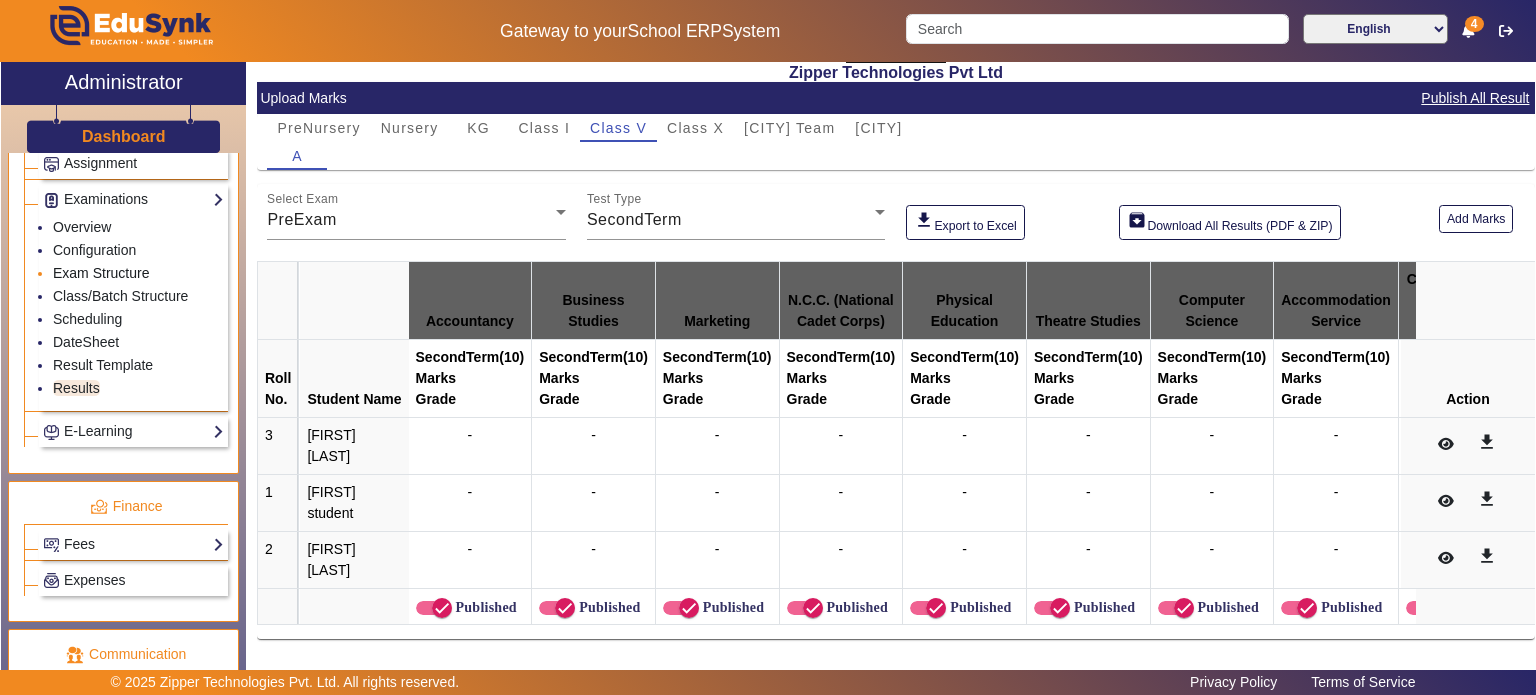 click on "Exam Structure" 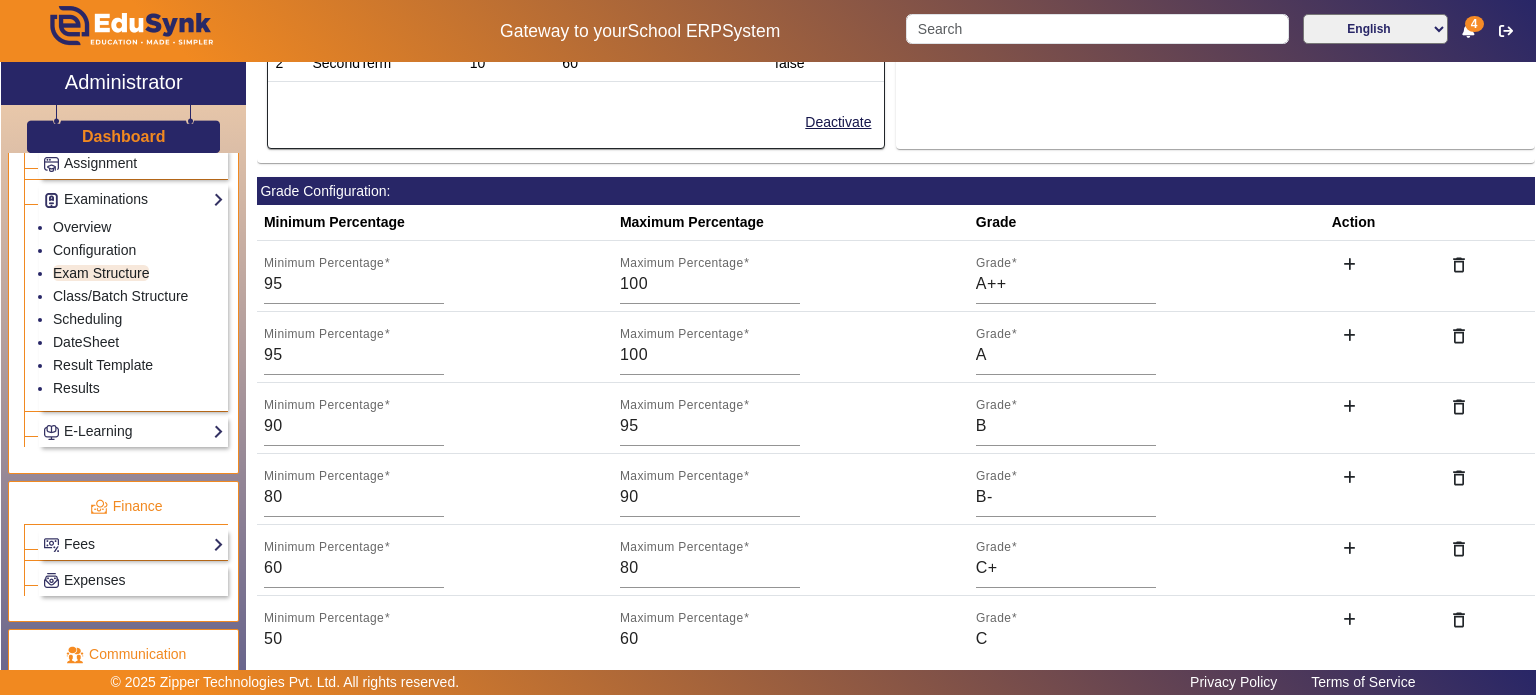 scroll, scrollTop: 252, scrollLeft: 0, axis: vertical 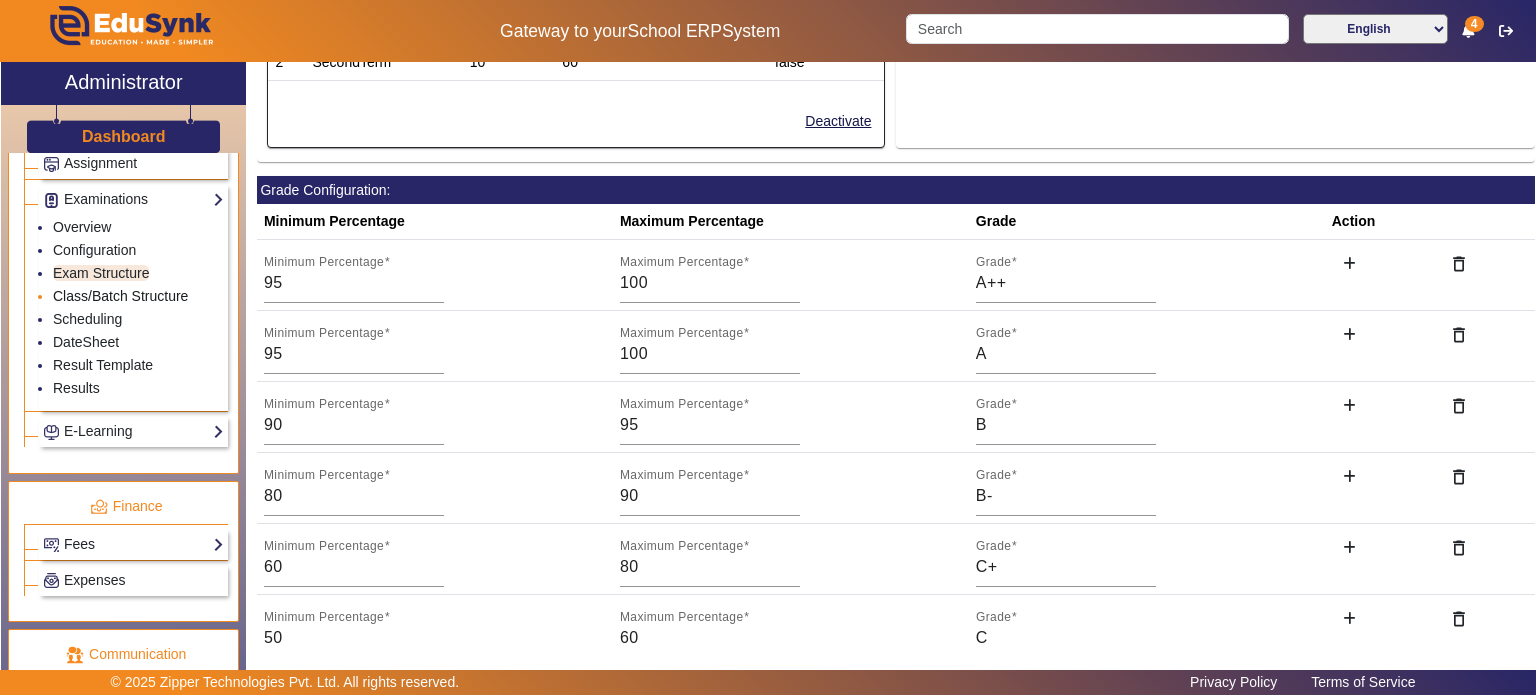 click on "Class/Batch Structure" 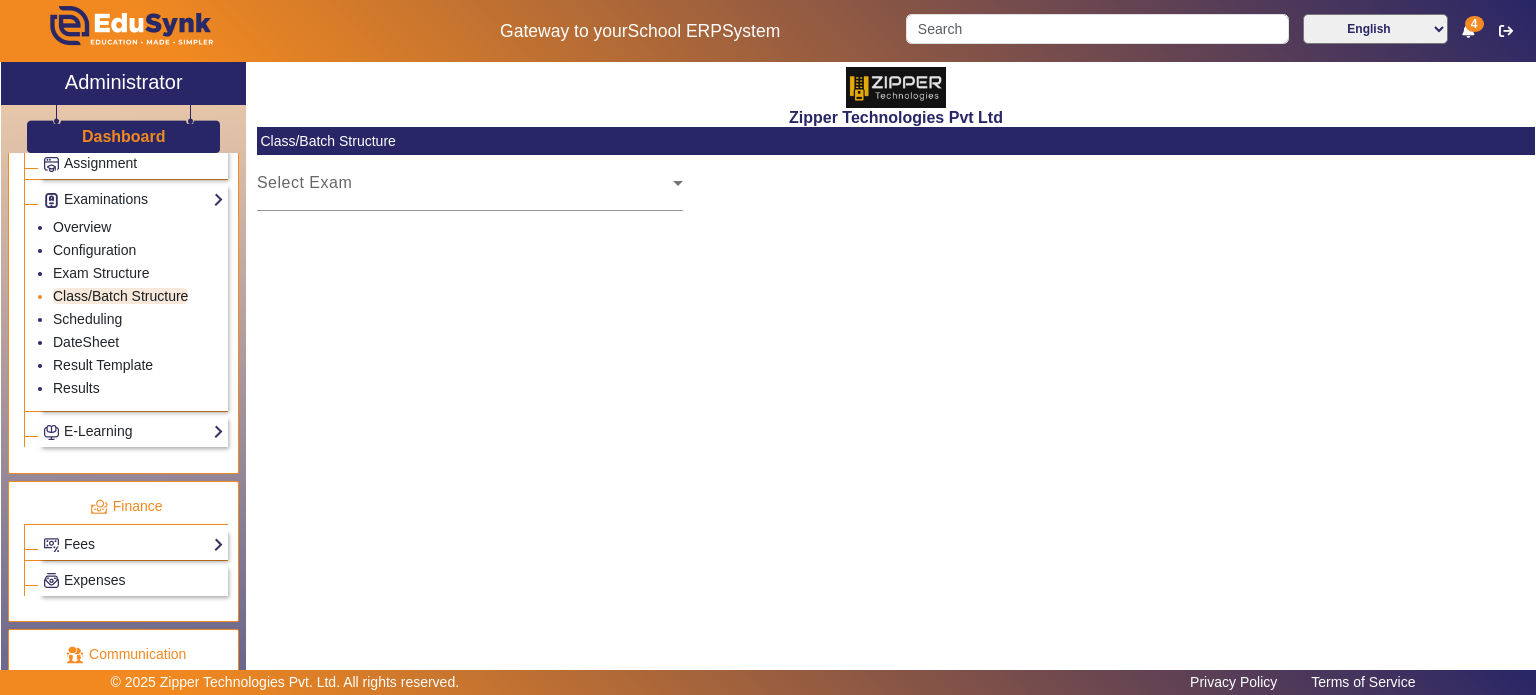 scroll, scrollTop: 0, scrollLeft: 0, axis: both 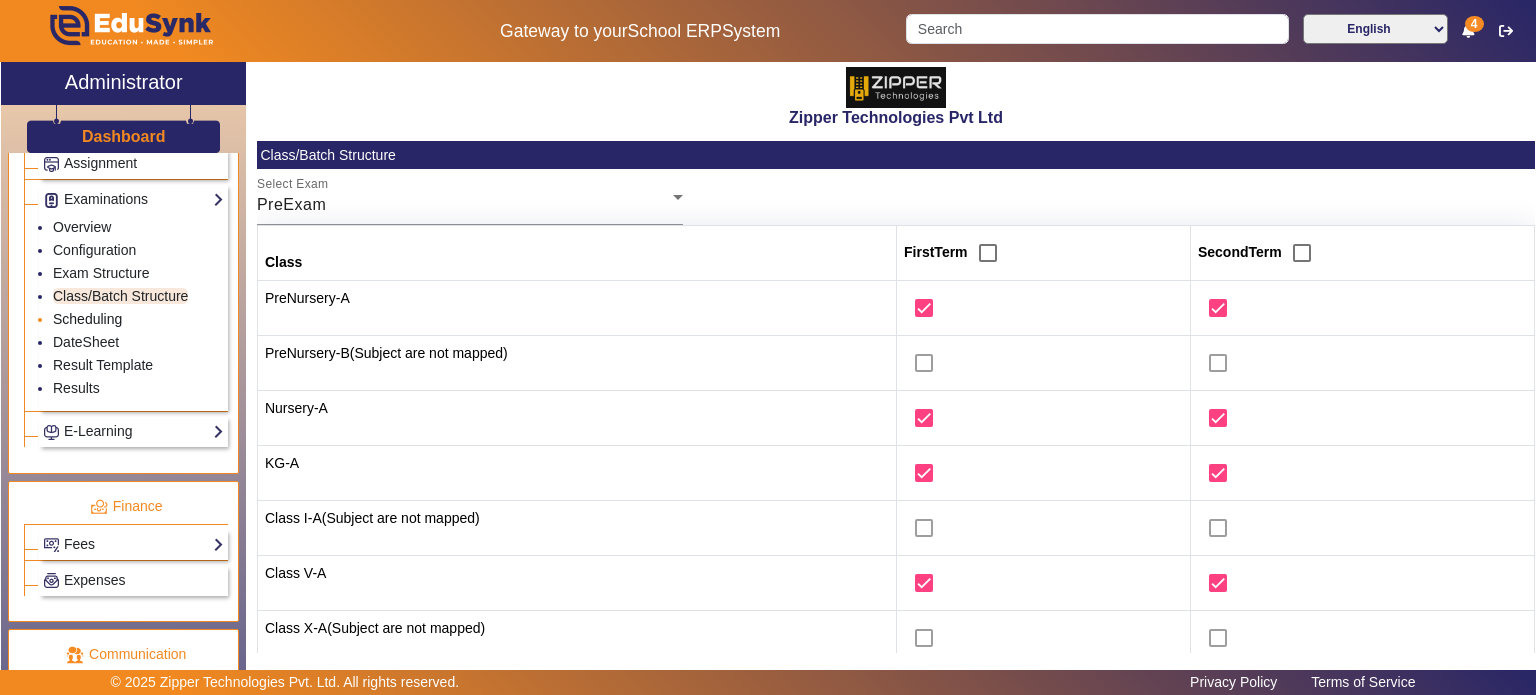 click on "Scheduling" 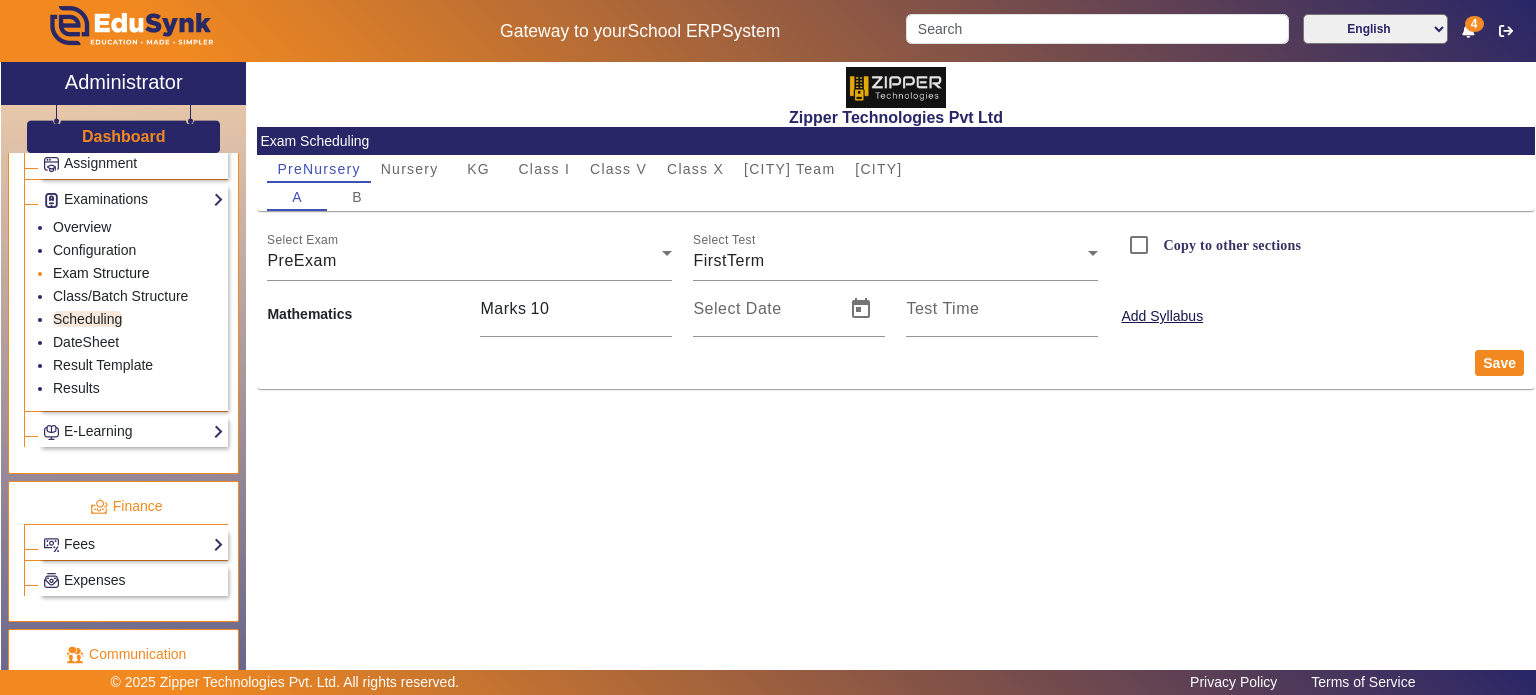 click on "Exam Structure" 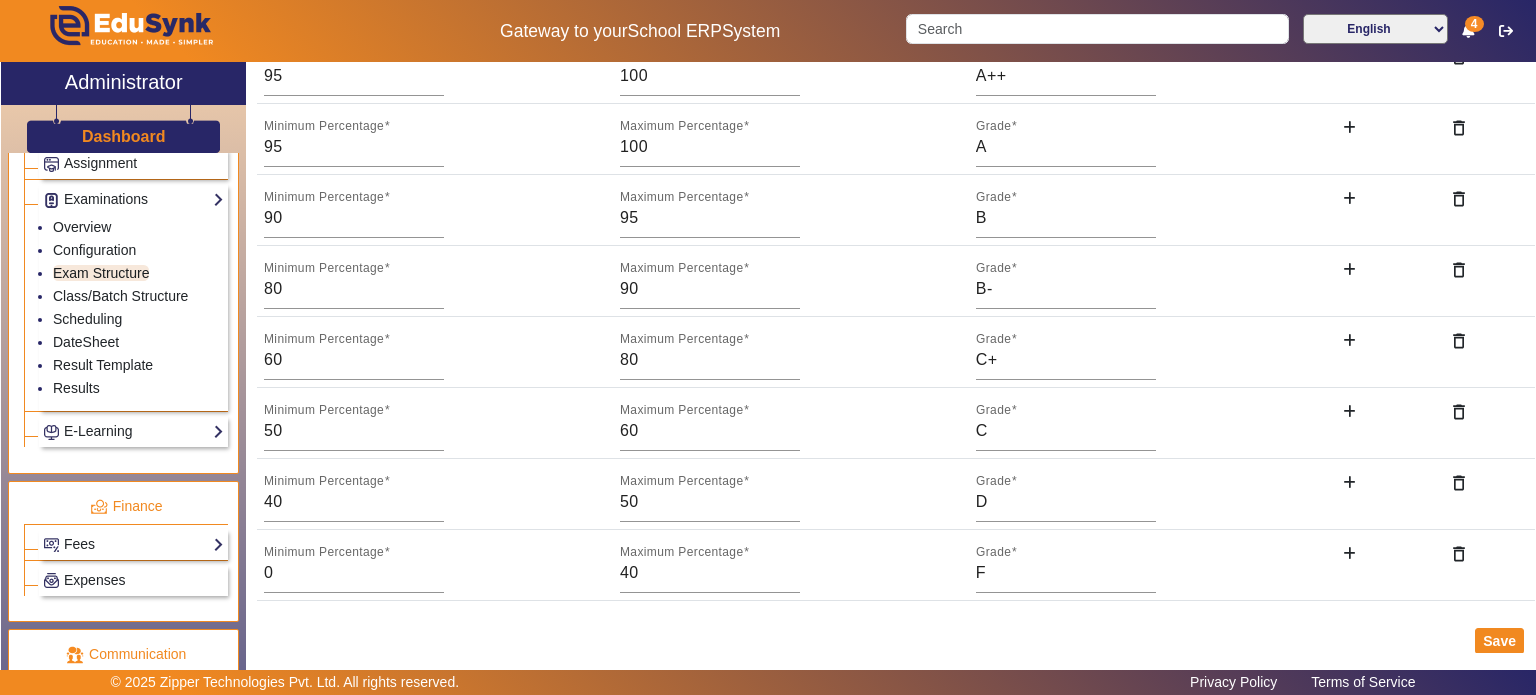 scroll, scrollTop: 0, scrollLeft: 0, axis: both 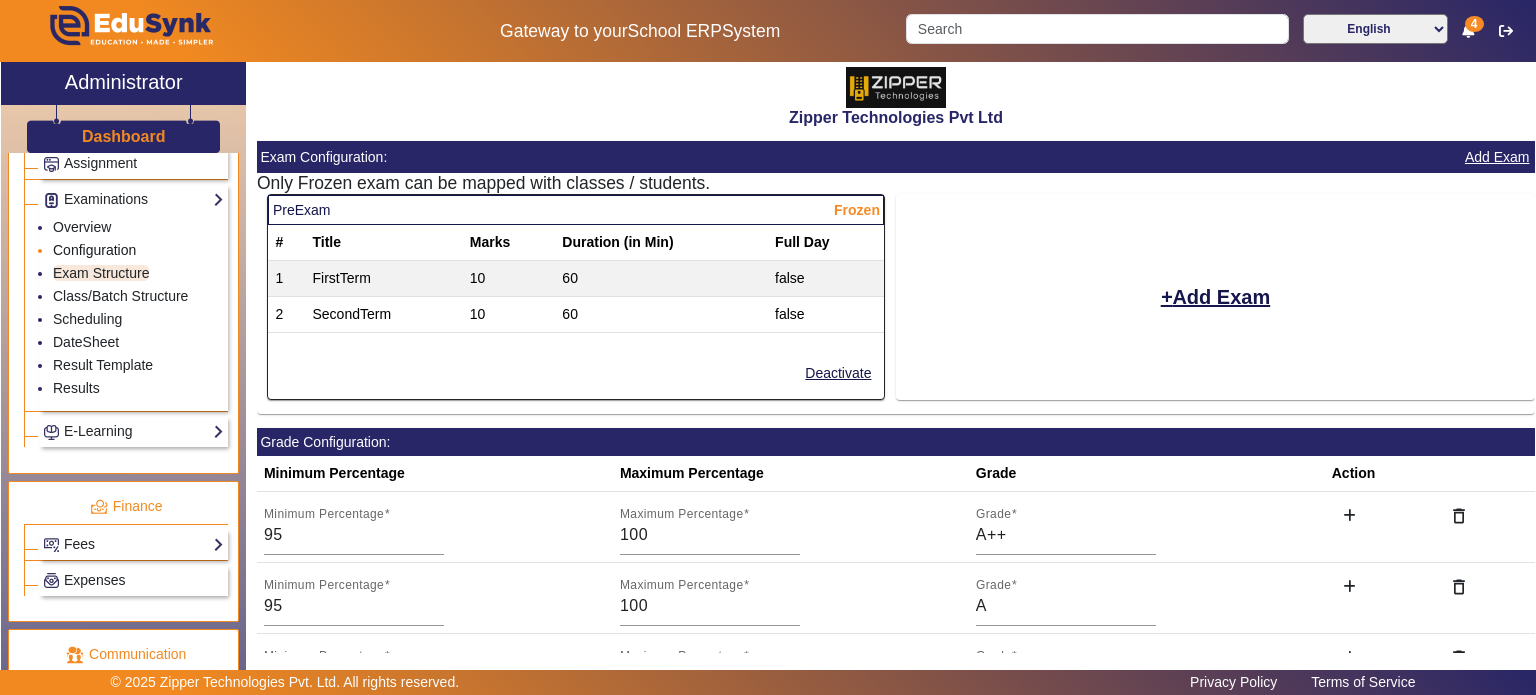 click on "Configuration" 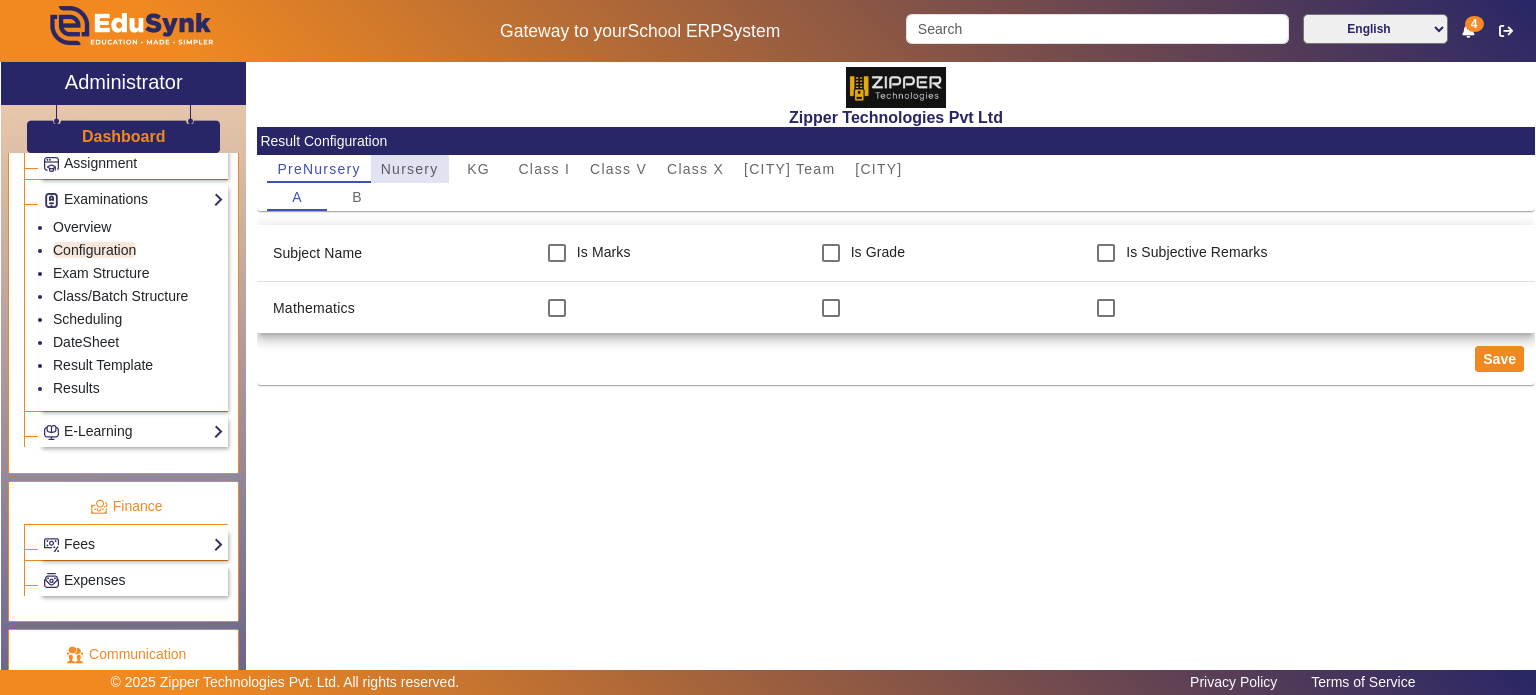 click on "Nursery" at bounding box center (410, 169) 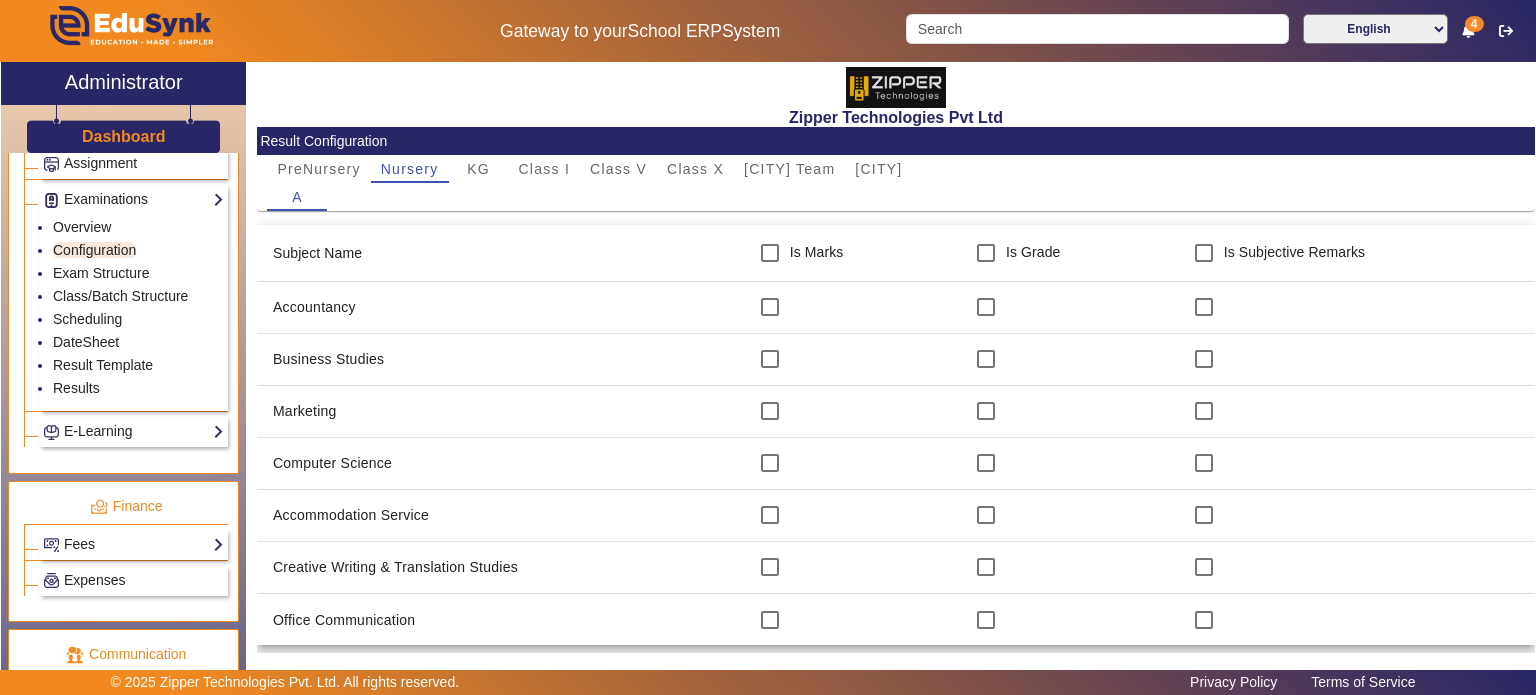 click on "Result Configuration" 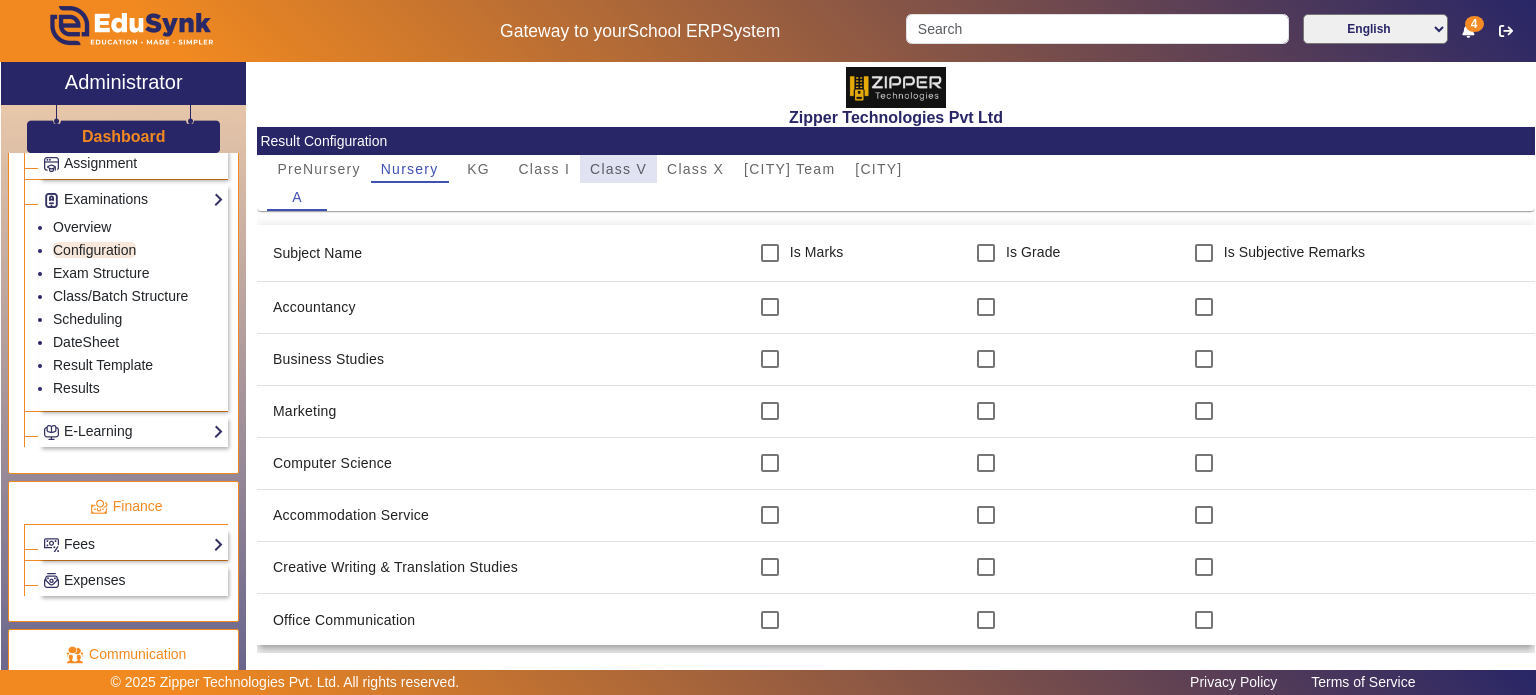 click on "Class V" at bounding box center [618, 169] 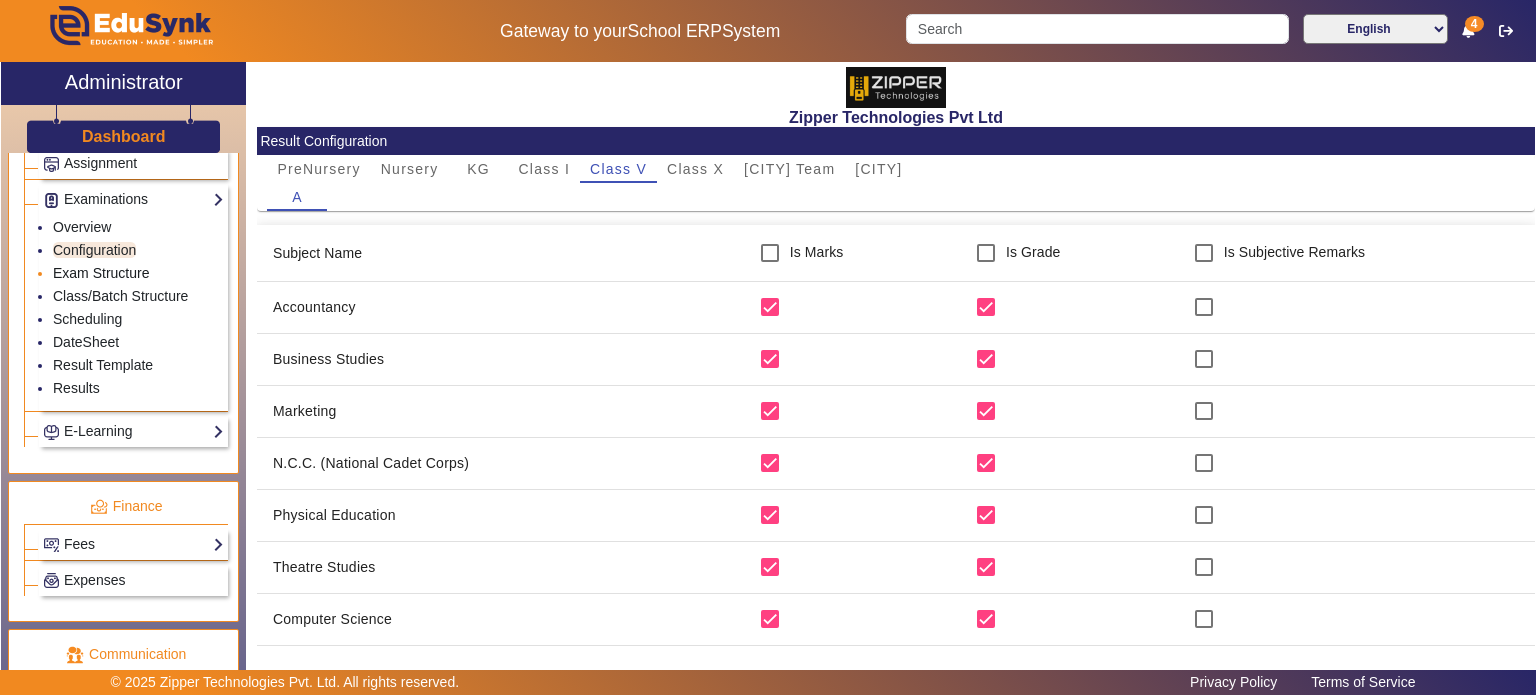 click on "Exam Structure" 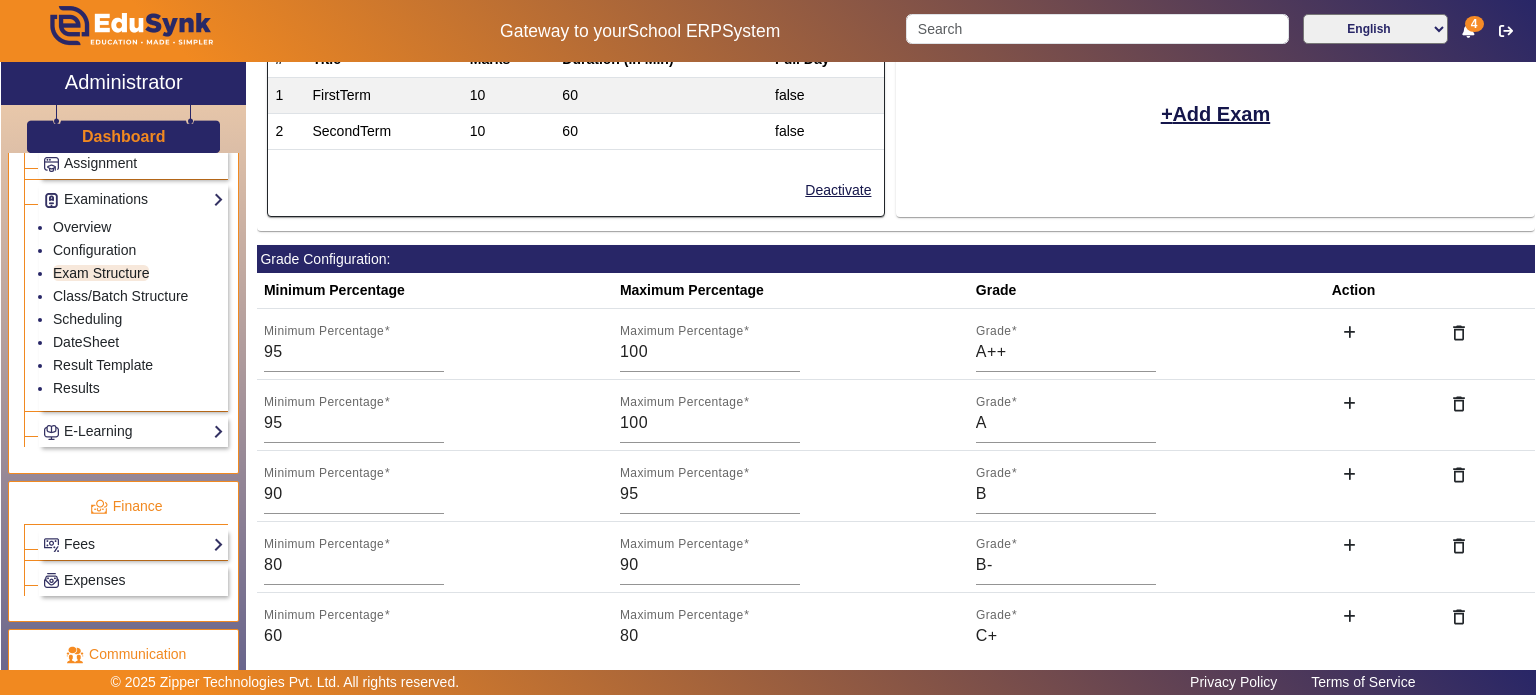 scroll, scrollTop: 188, scrollLeft: 0, axis: vertical 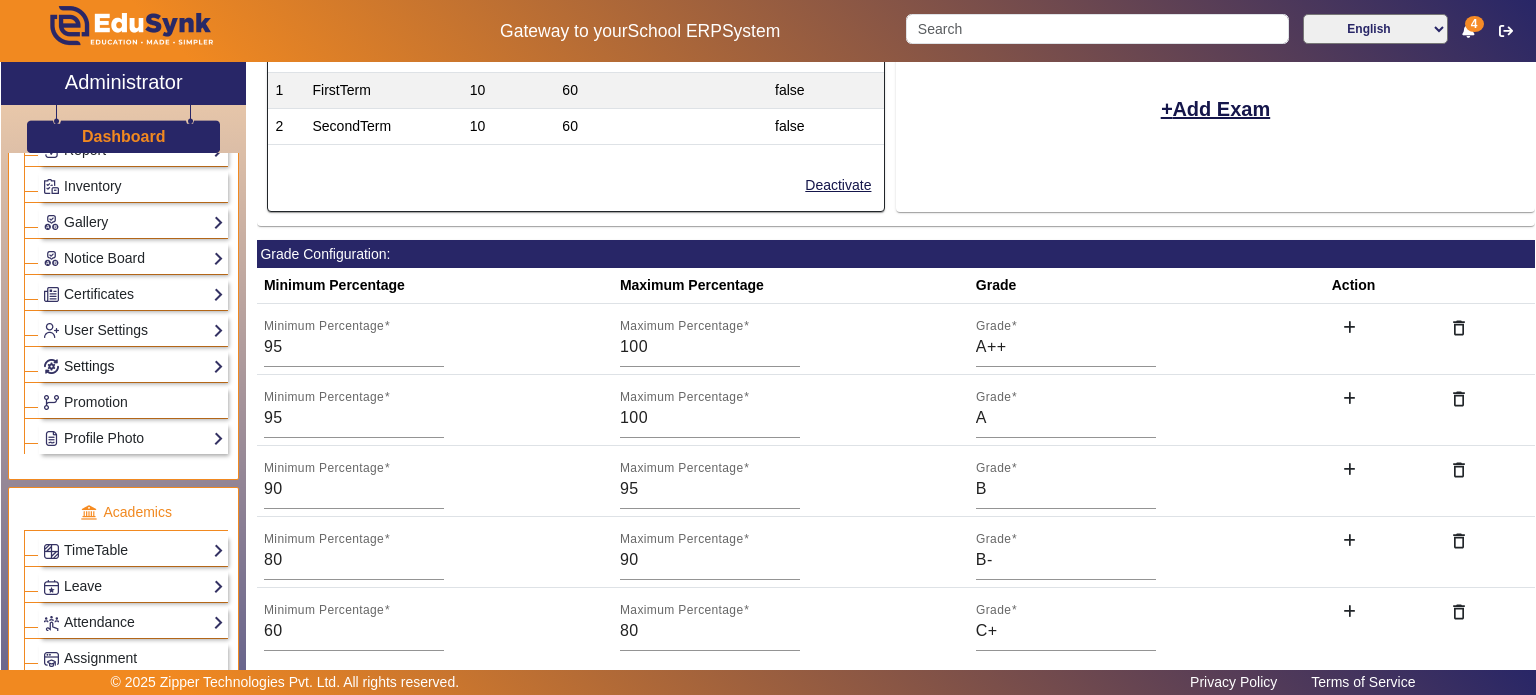 click on "Settings" 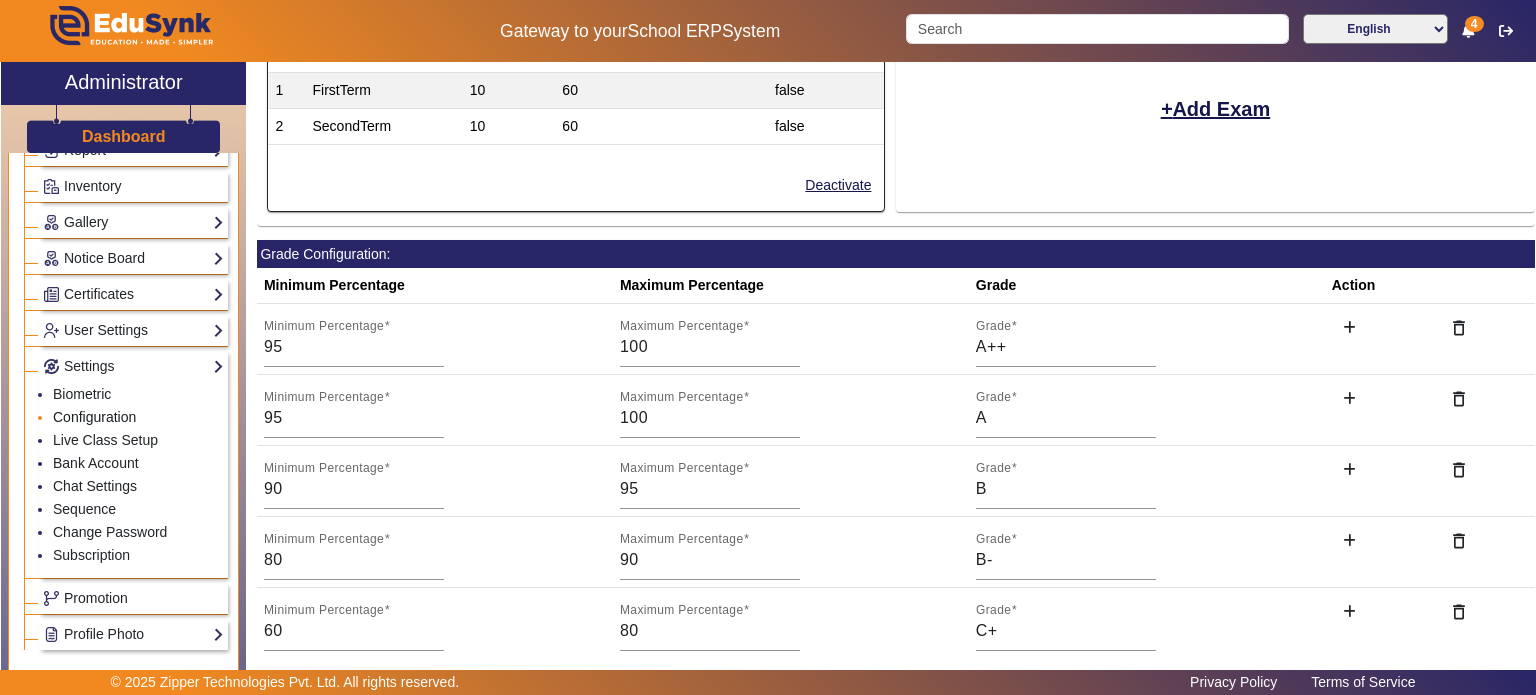 click on "Configuration" 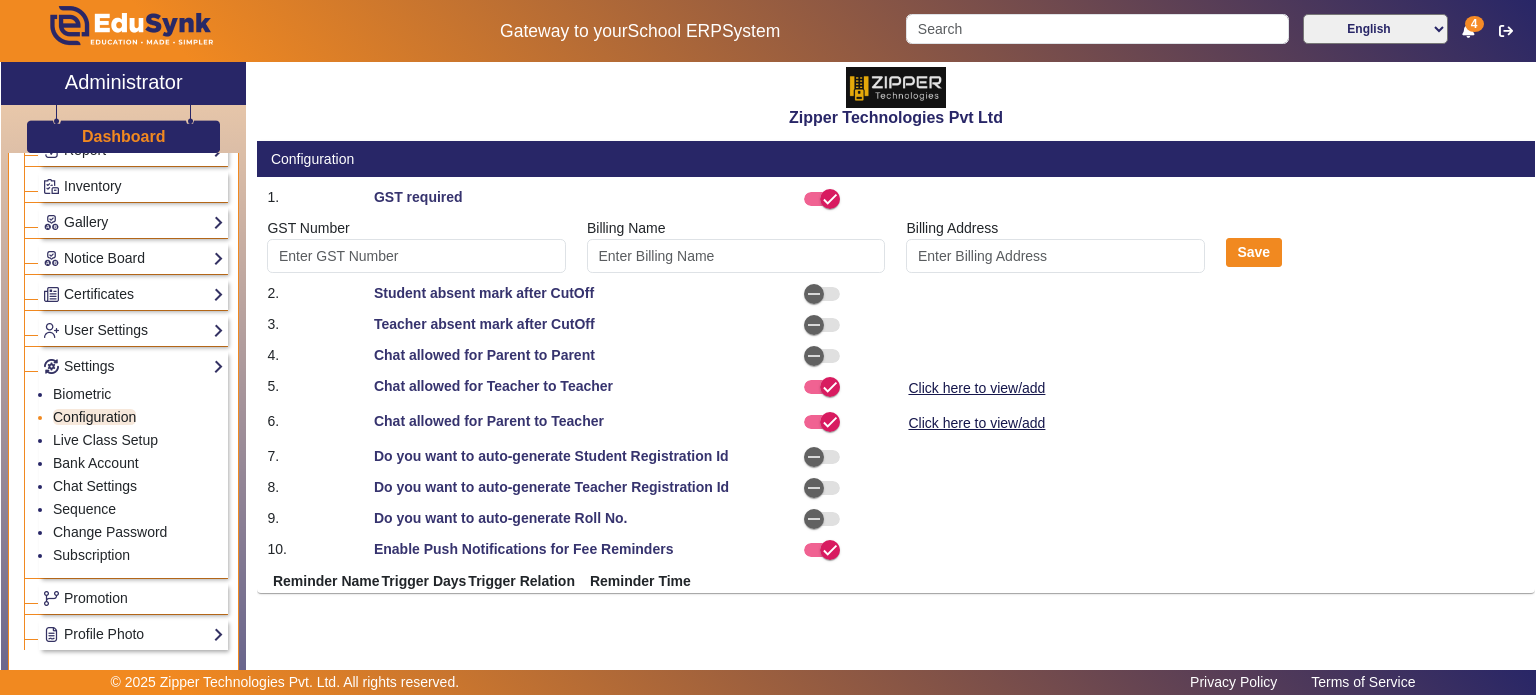 type on "Z3455" 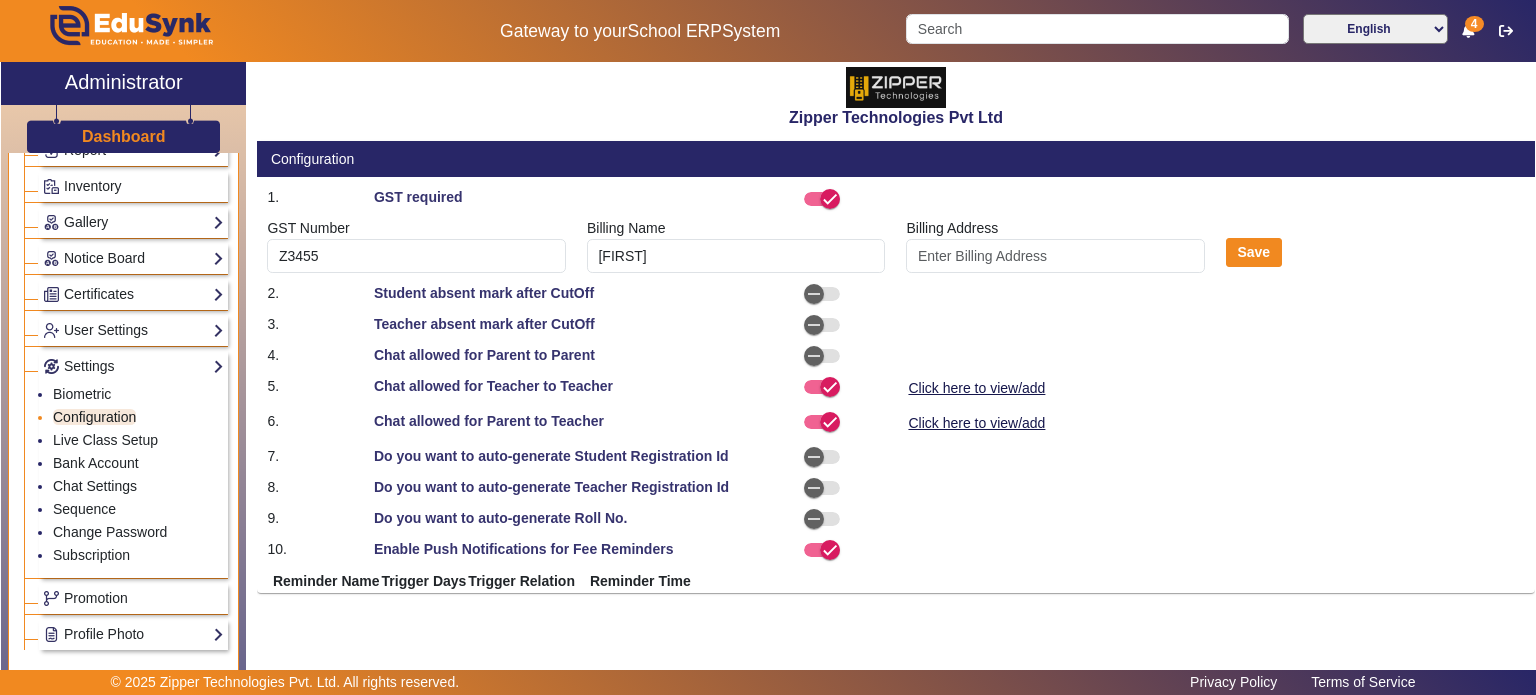 select on "BeforeDueDate" 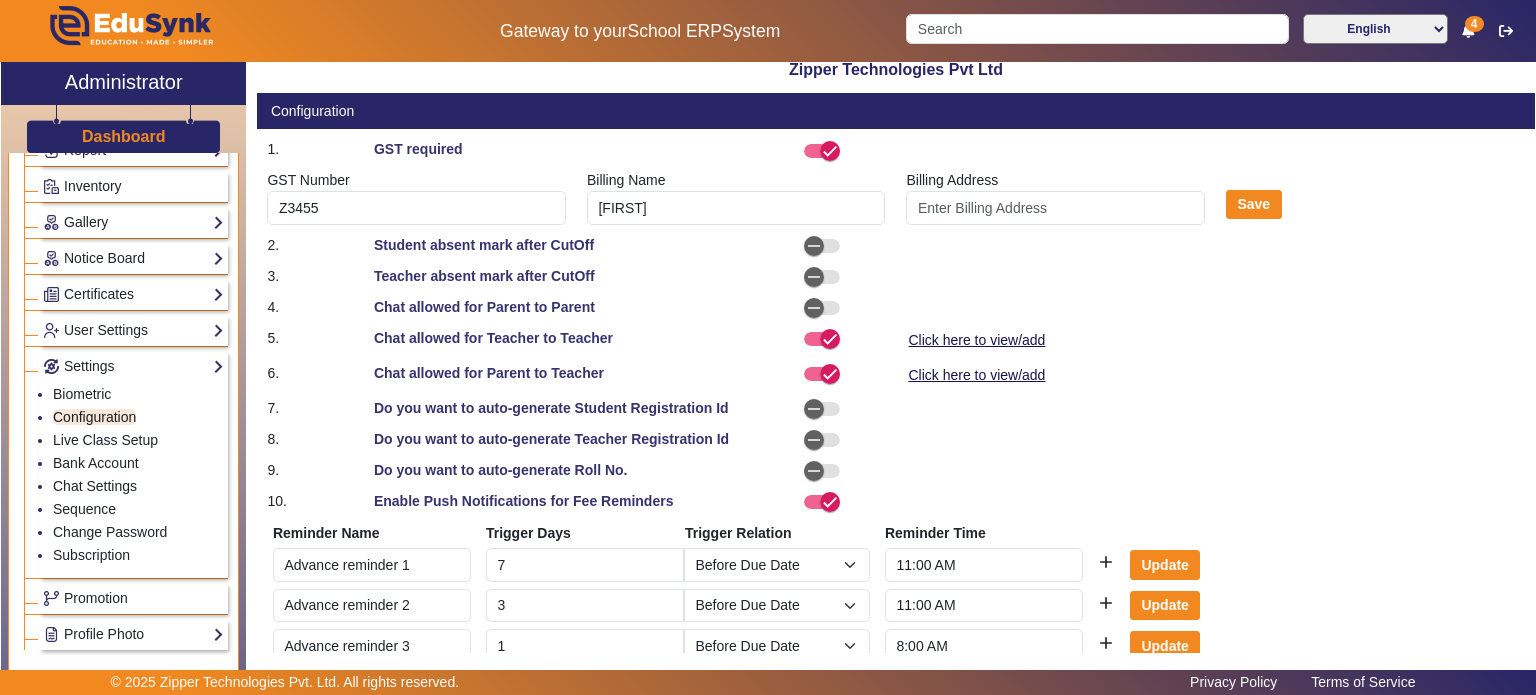 scroll, scrollTop: 56, scrollLeft: 0, axis: vertical 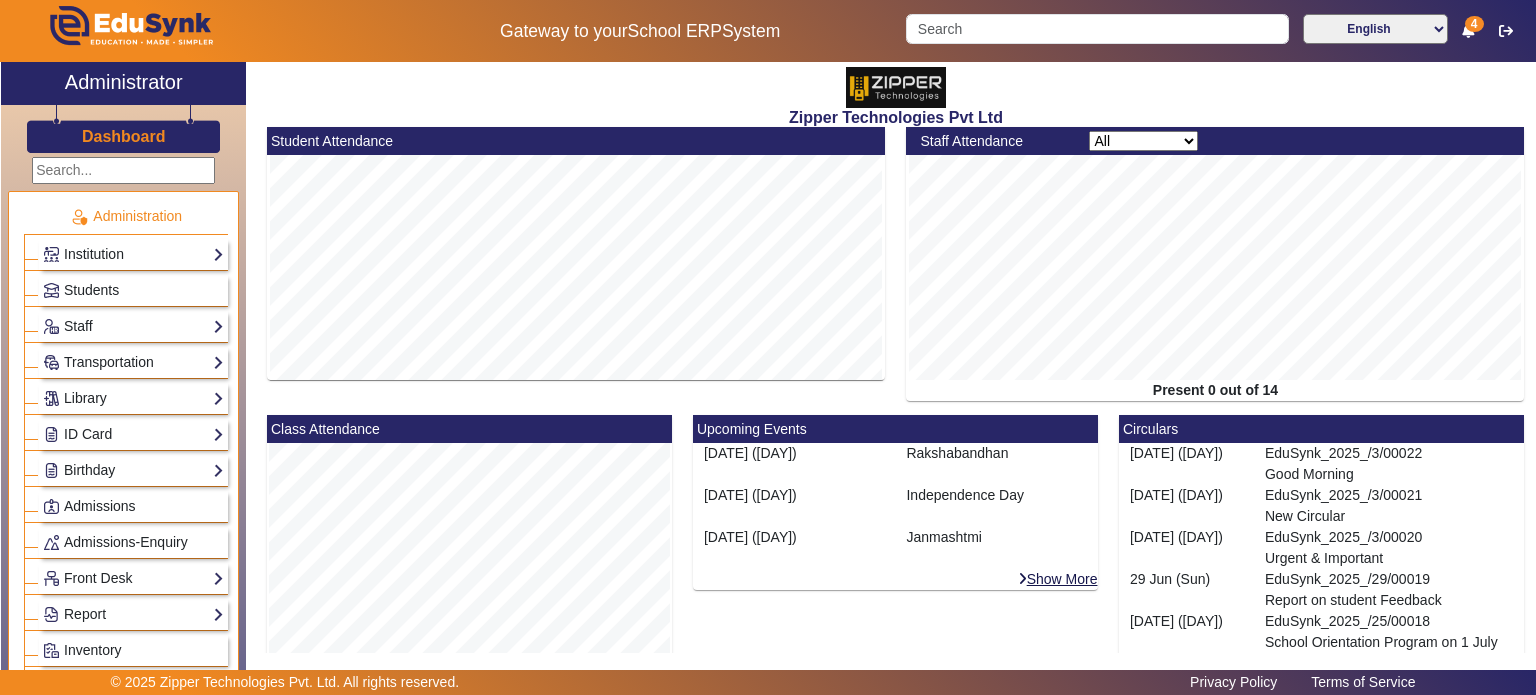 click on "Administration" 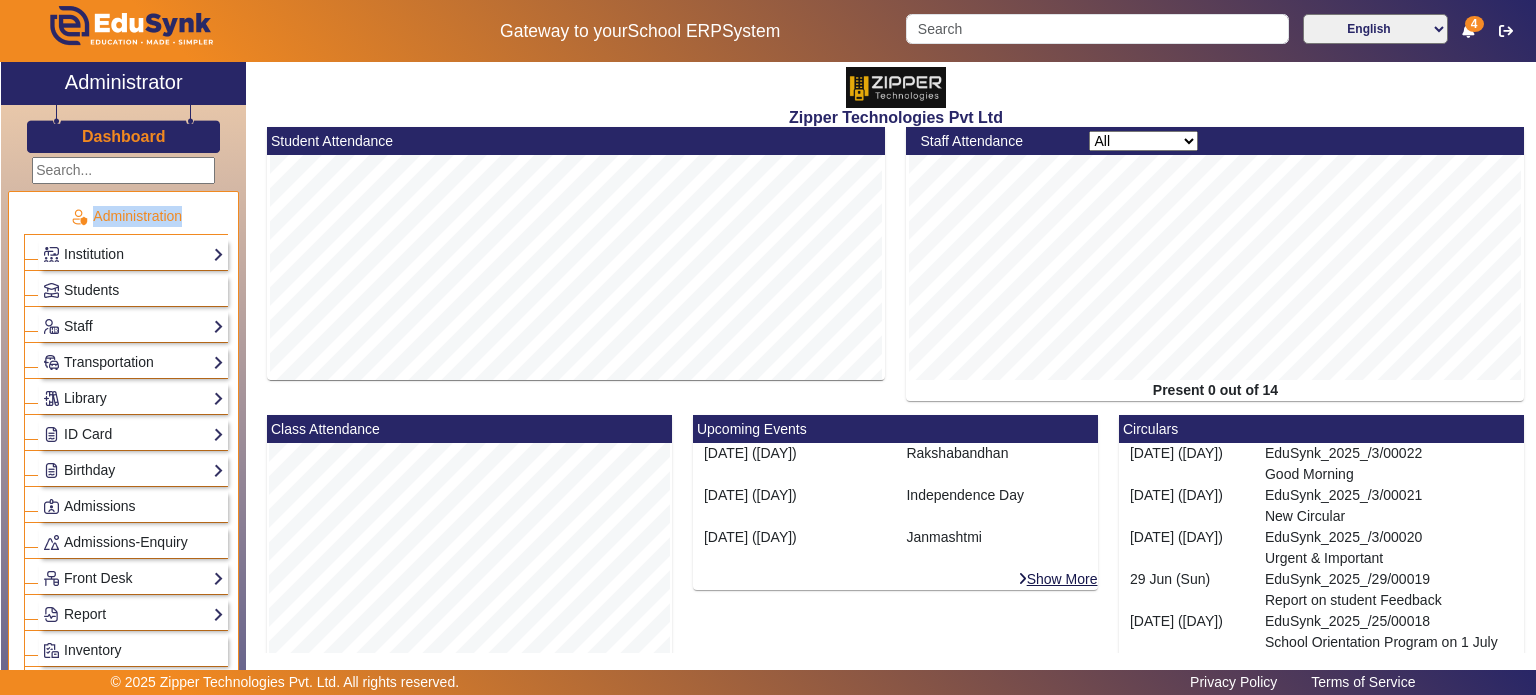click on "Administration" 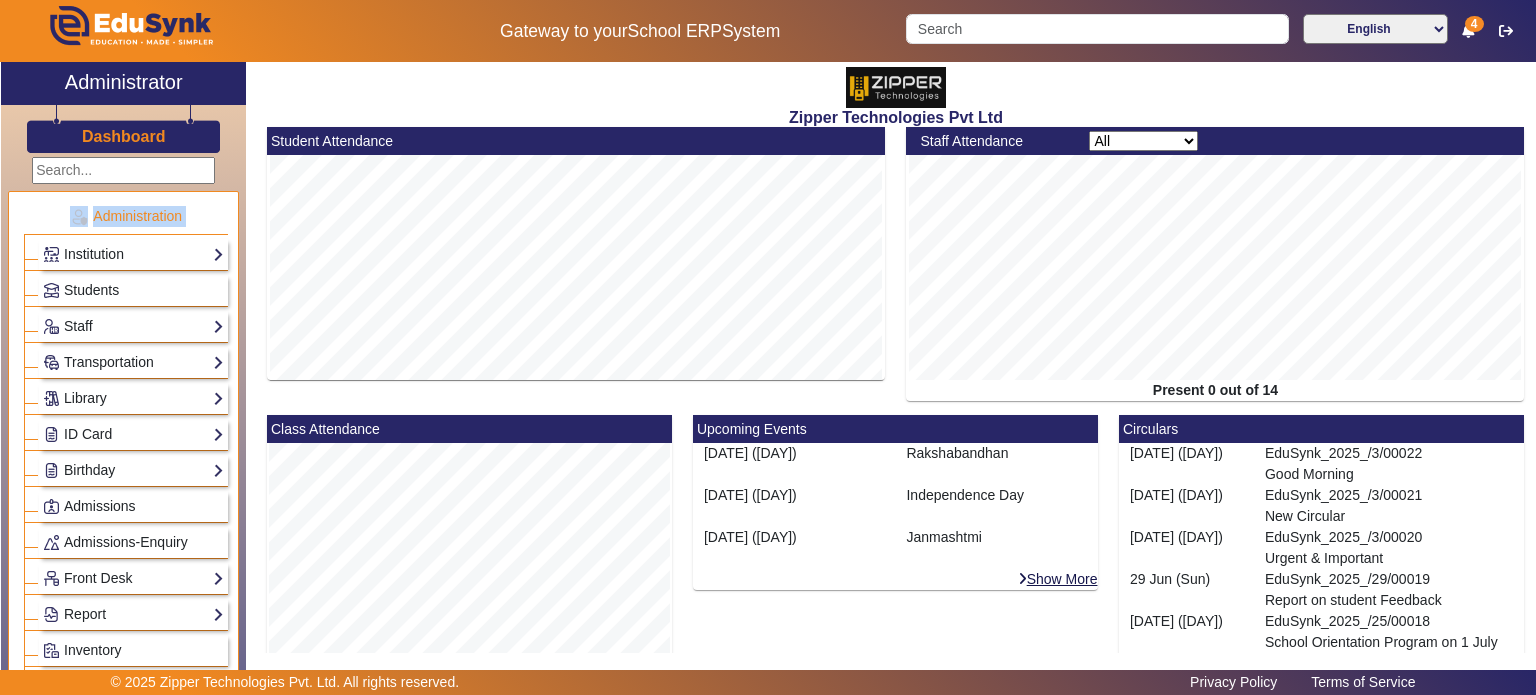 click on "Administration" 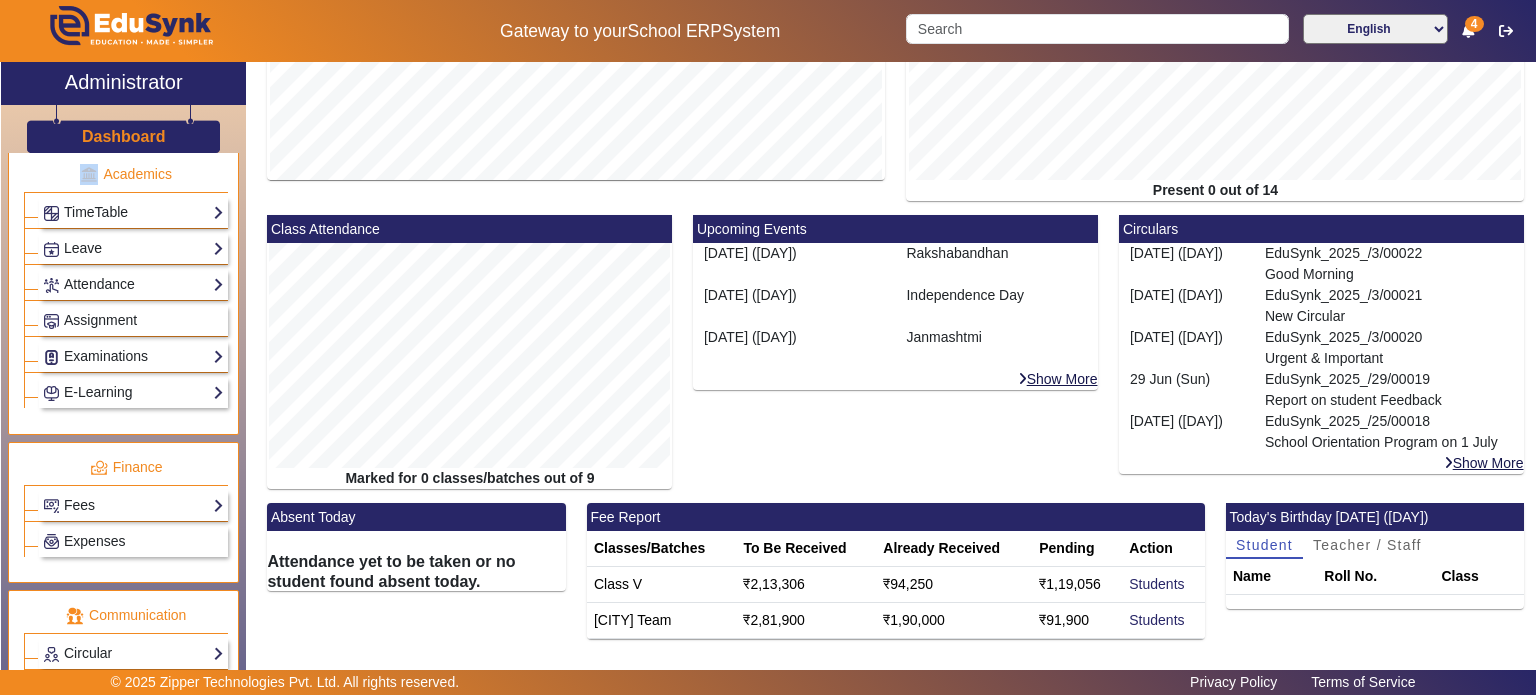 scroll, scrollTop: 959, scrollLeft: 0, axis: vertical 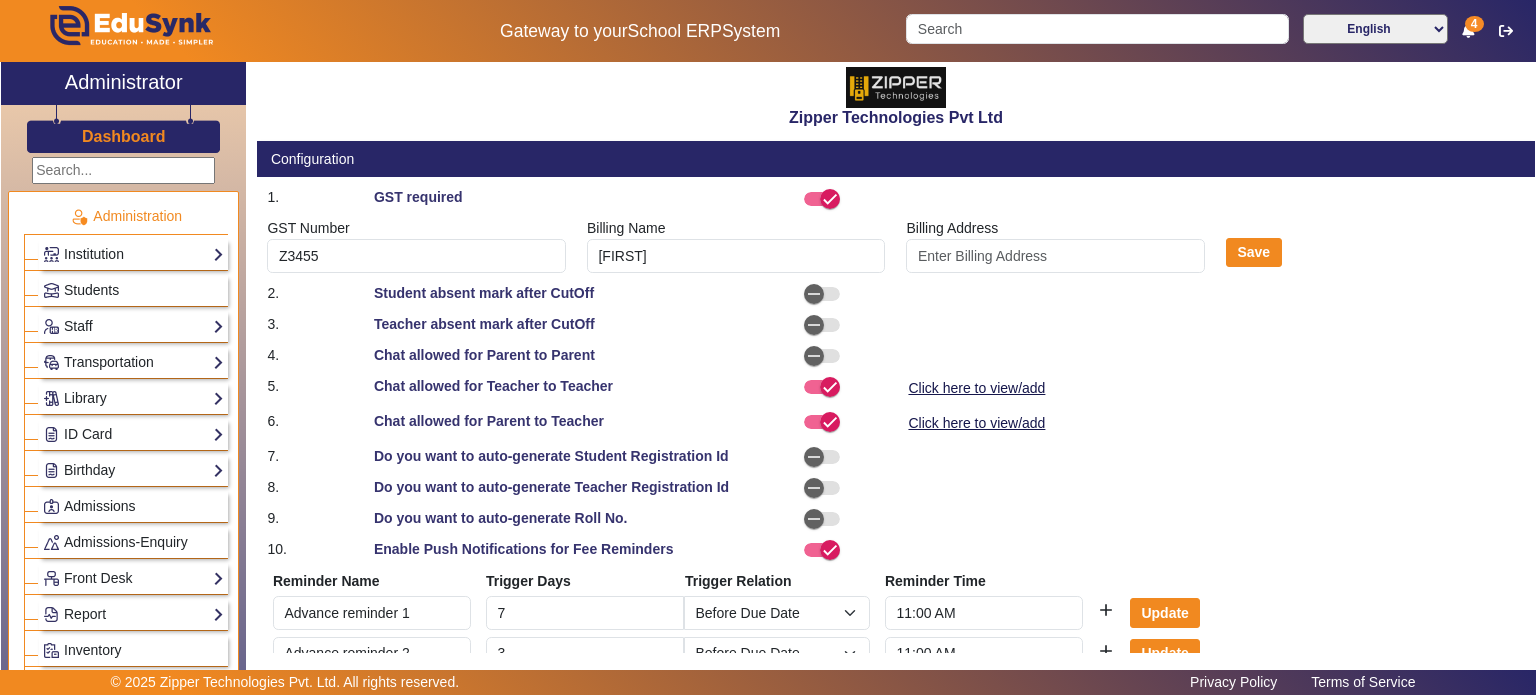 select on "BeforeDueDate" 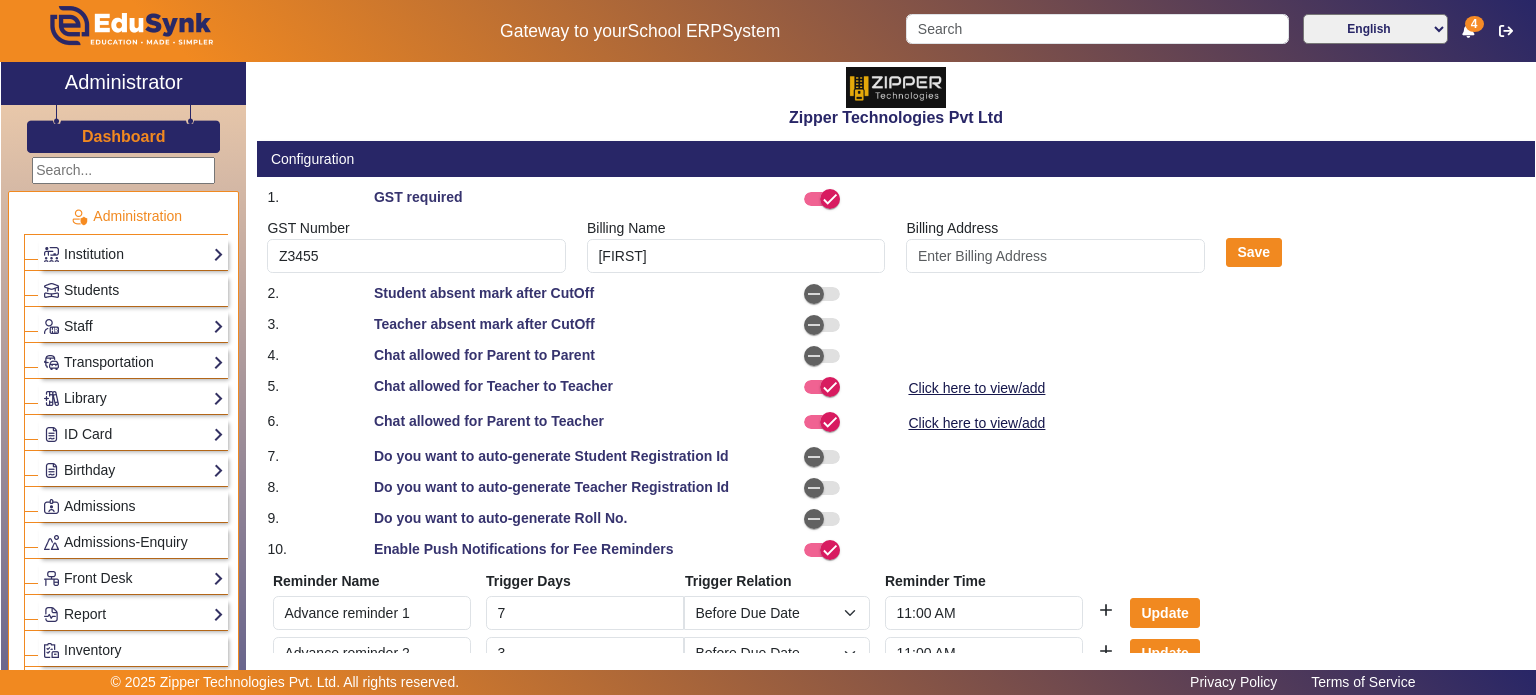 scroll, scrollTop: 0, scrollLeft: 0, axis: both 